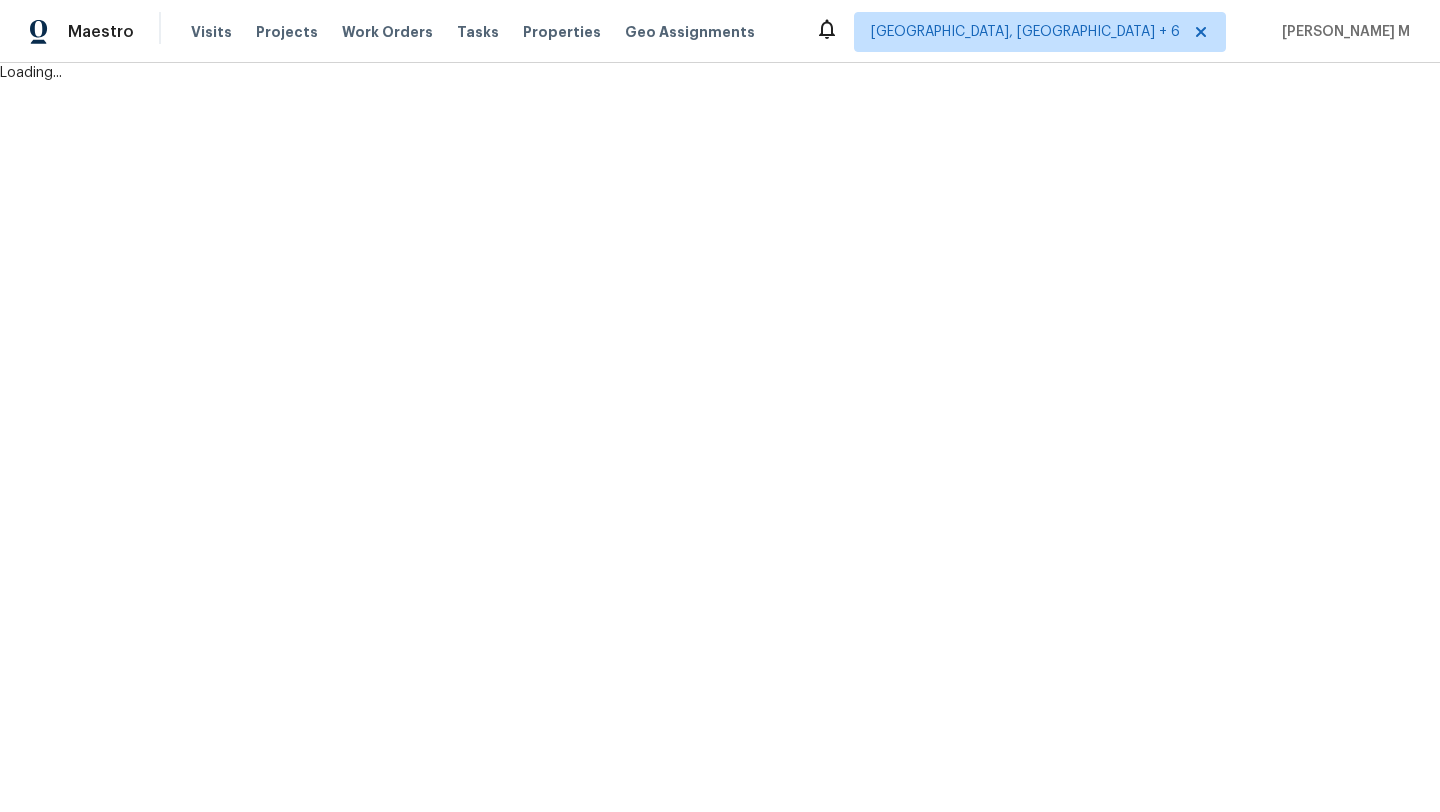 scroll, scrollTop: 0, scrollLeft: 0, axis: both 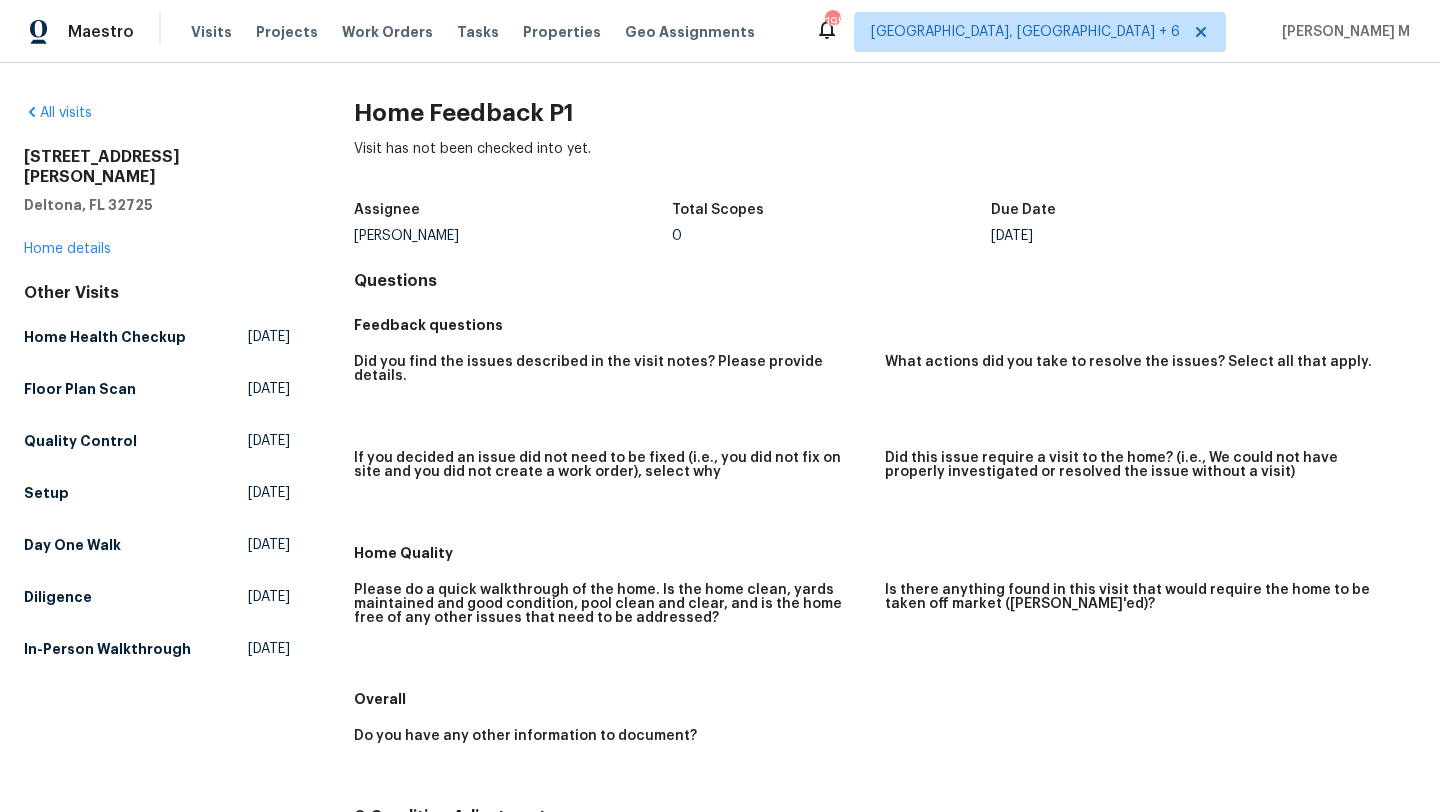 drag, startPoint x: 352, startPoint y: 237, endPoint x: 495, endPoint y: 234, distance: 143.03146 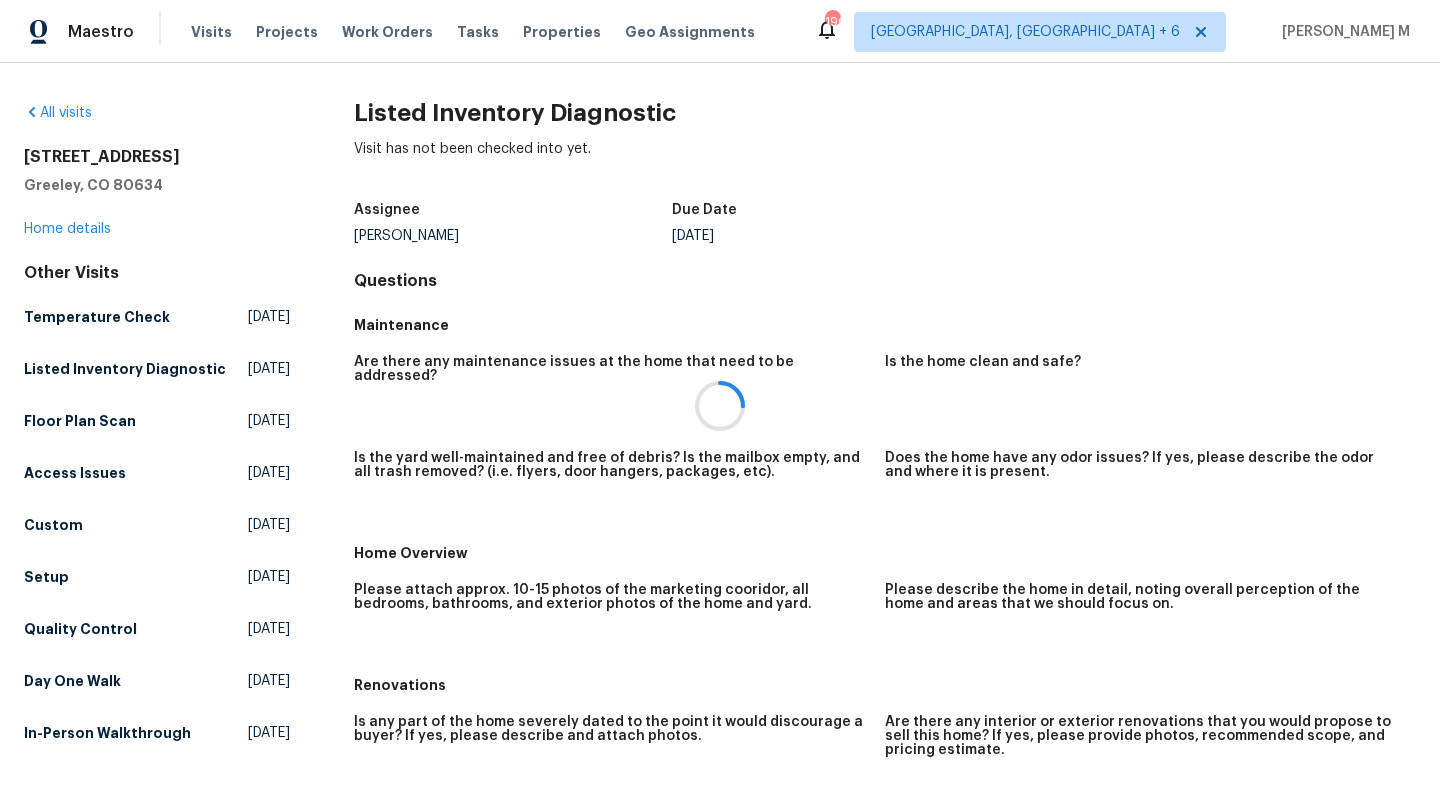 scroll, scrollTop: 0, scrollLeft: 0, axis: both 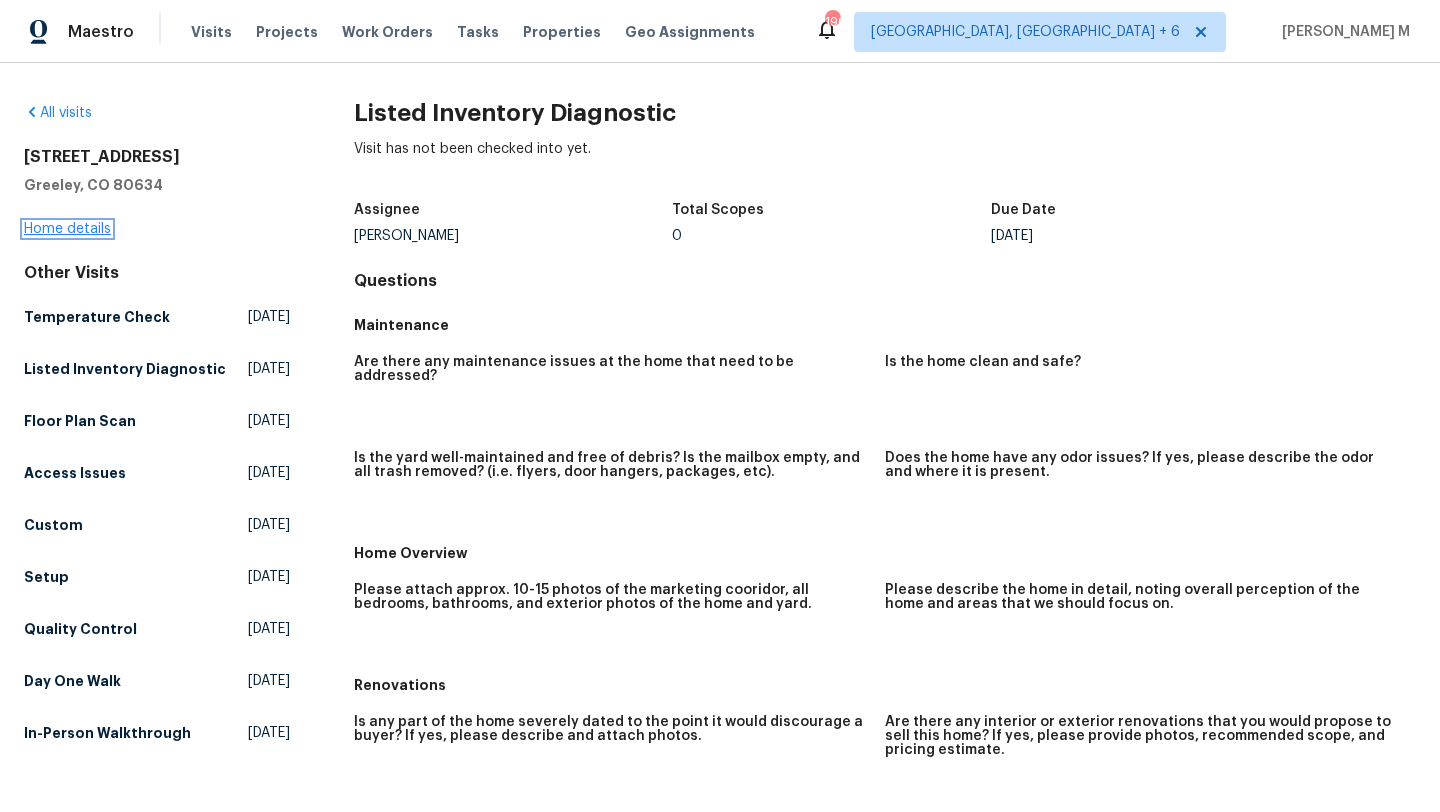 click on "Home details" at bounding box center [67, 229] 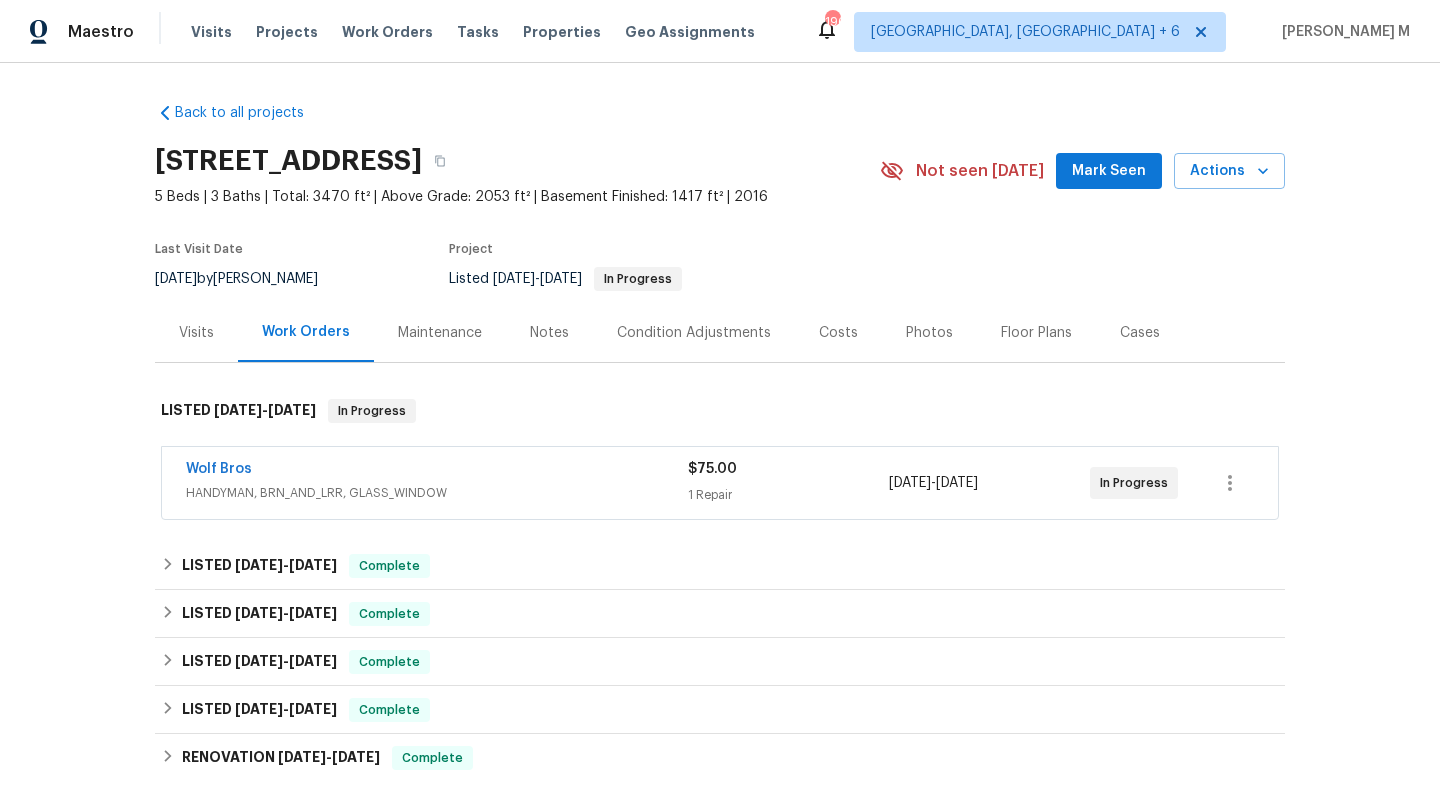 click on "Wolf Bros" at bounding box center (437, 471) 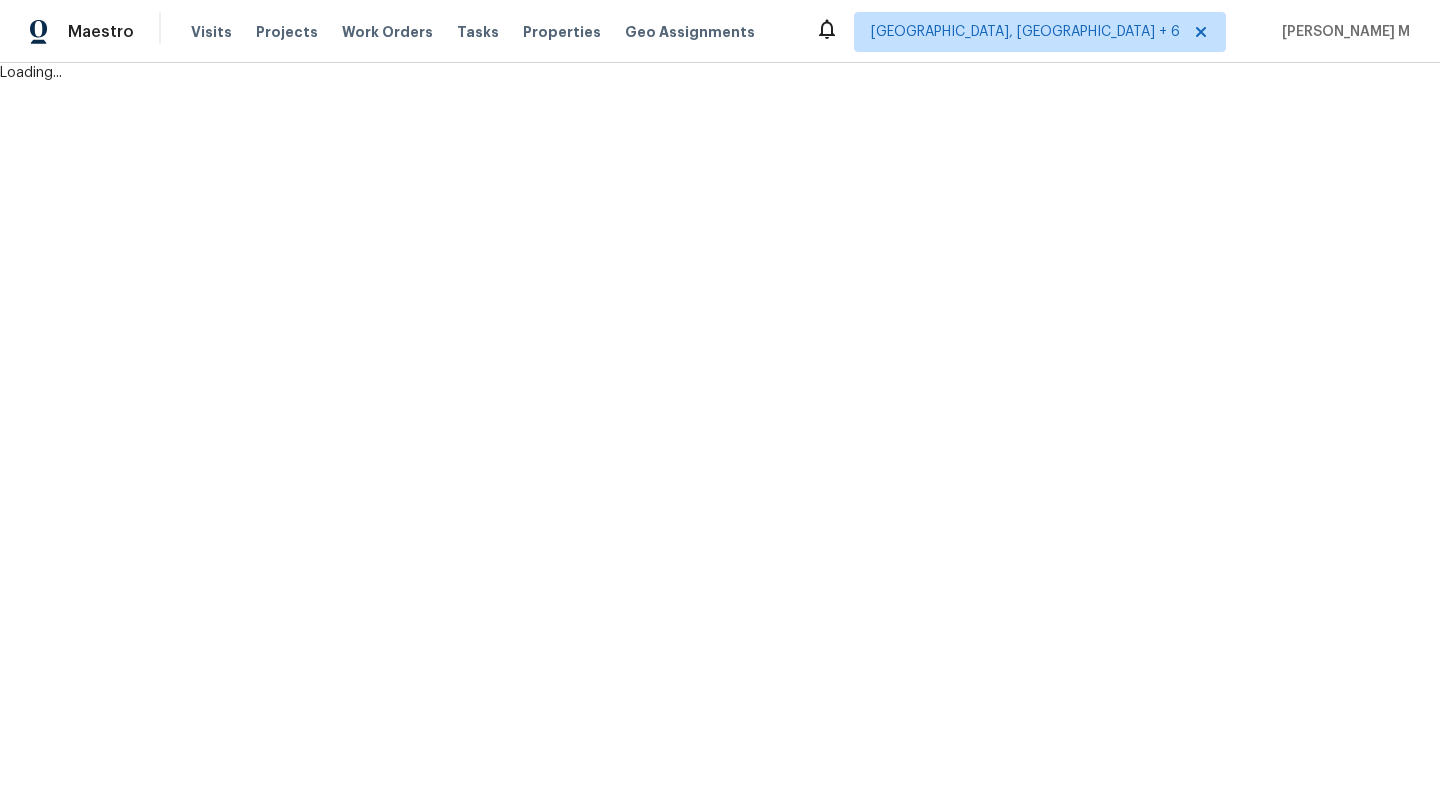 scroll, scrollTop: 0, scrollLeft: 0, axis: both 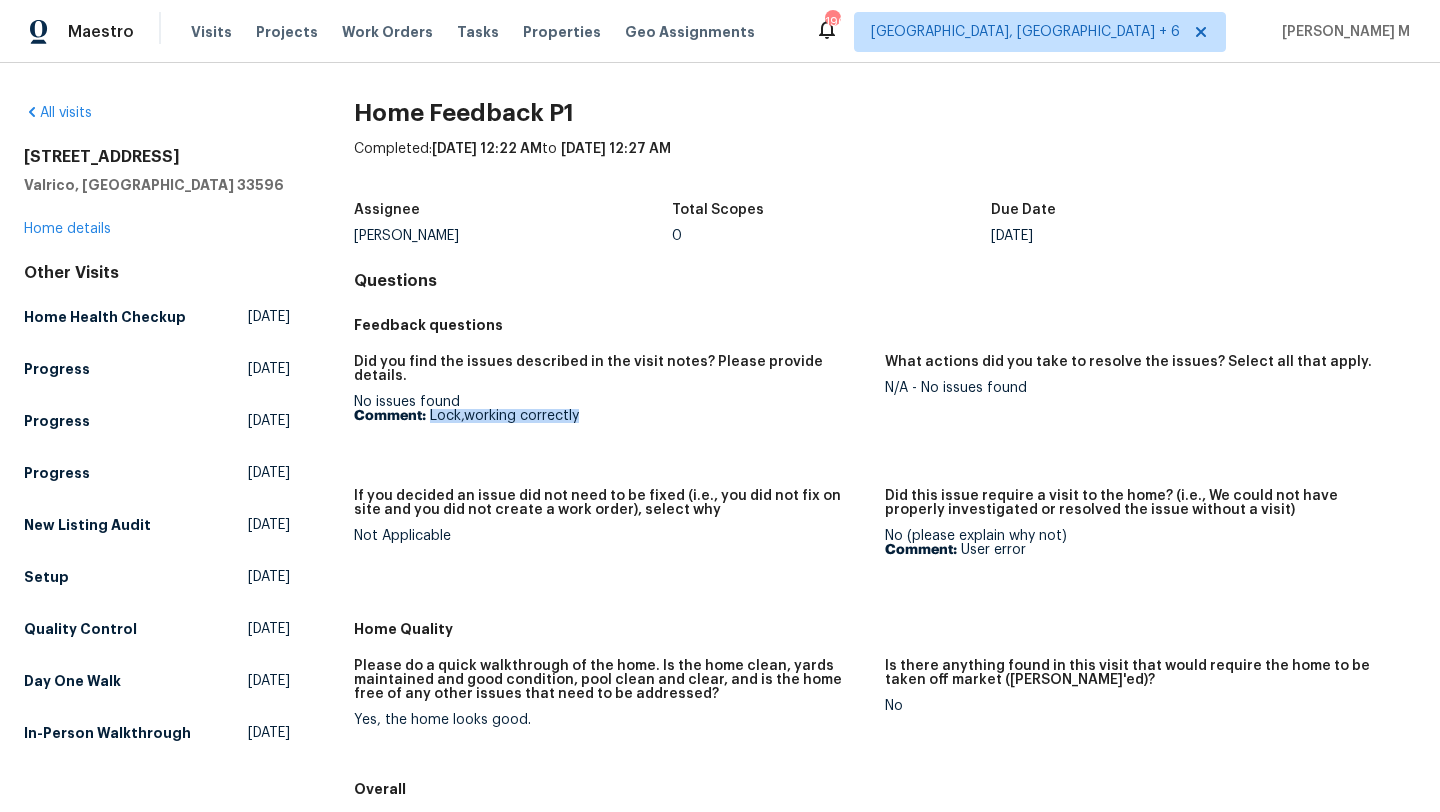 drag, startPoint x: 427, startPoint y: 404, endPoint x: 615, endPoint y: 404, distance: 188 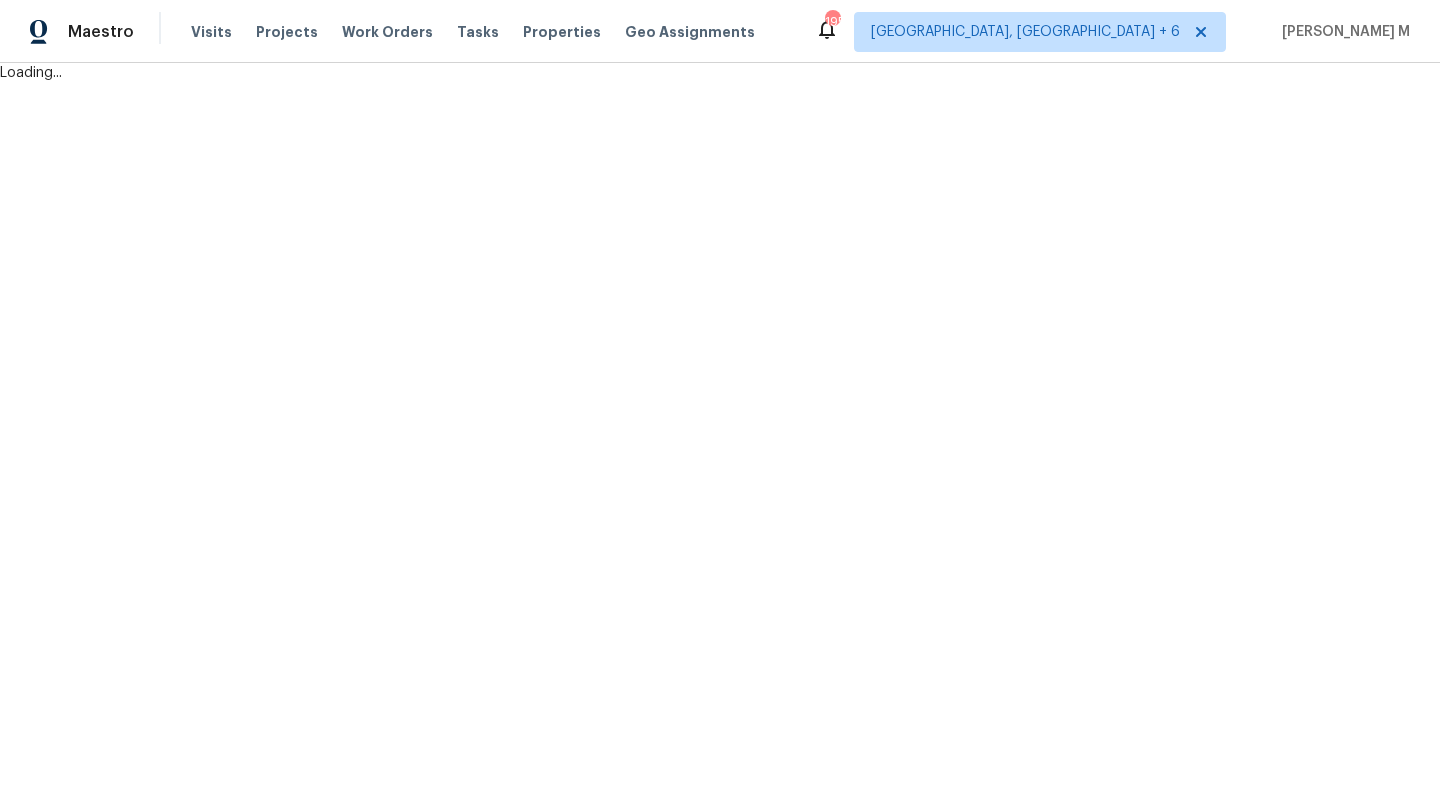 scroll, scrollTop: 0, scrollLeft: 0, axis: both 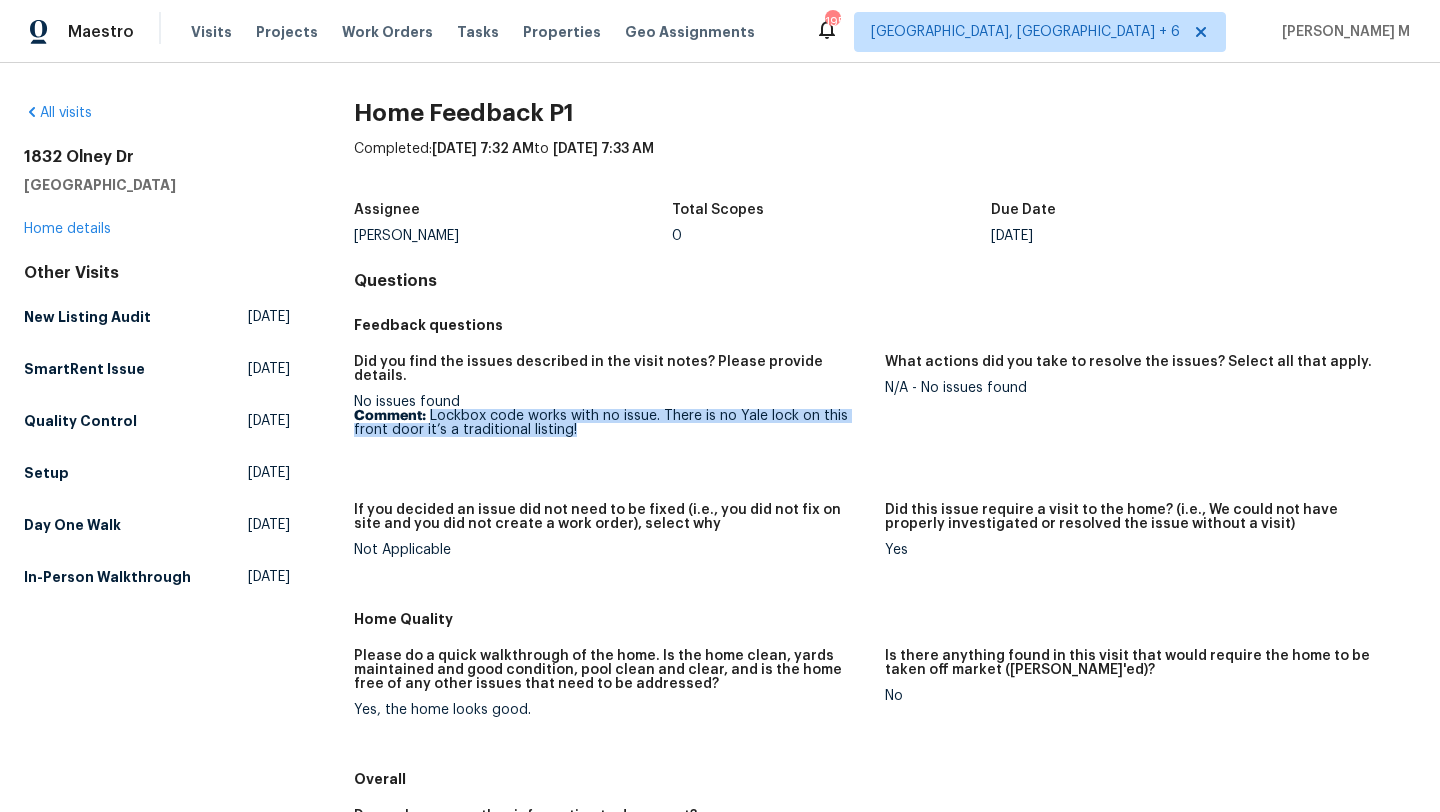 drag, startPoint x: 426, startPoint y: 403, endPoint x: 592, endPoint y: 414, distance: 166.36406 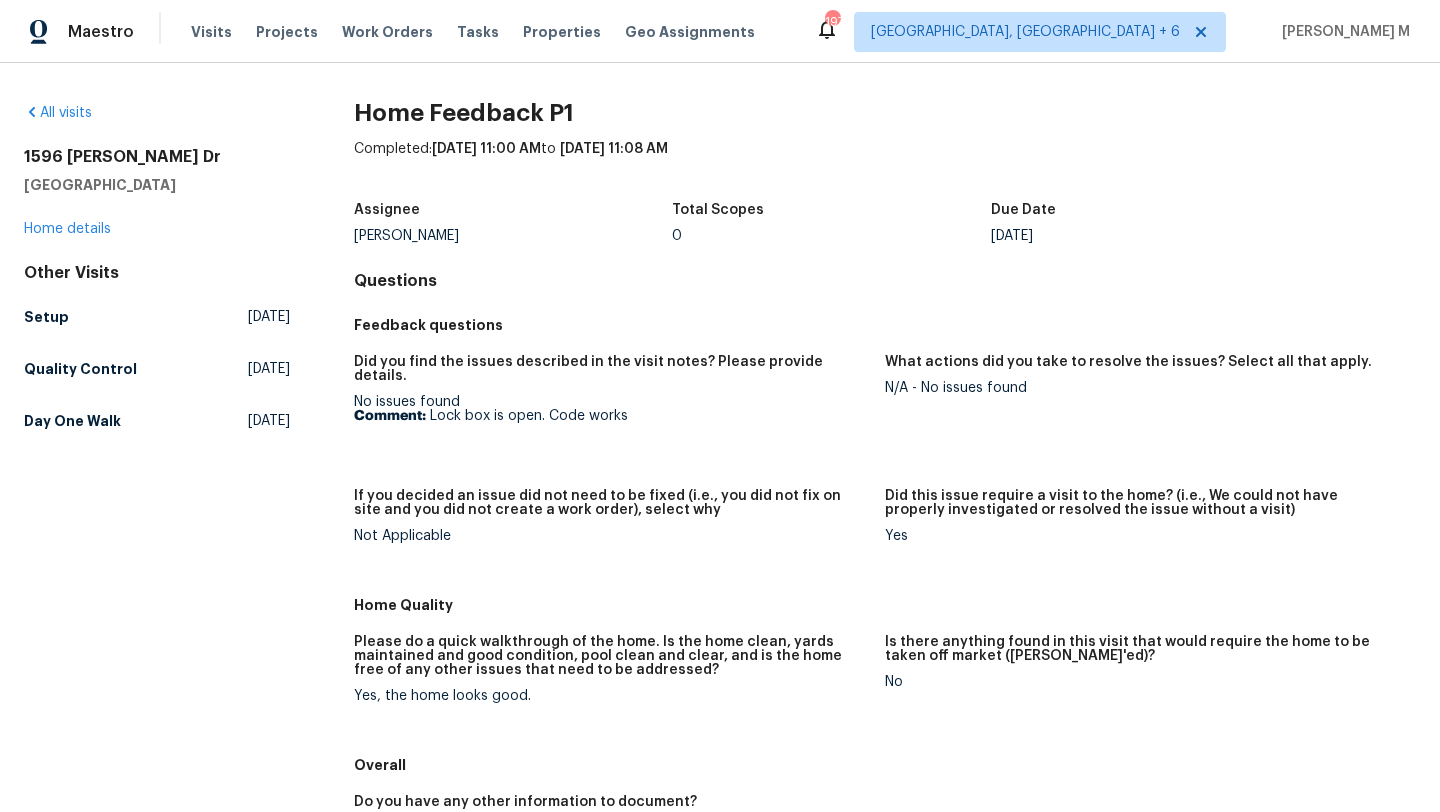 scroll, scrollTop: 0, scrollLeft: 0, axis: both 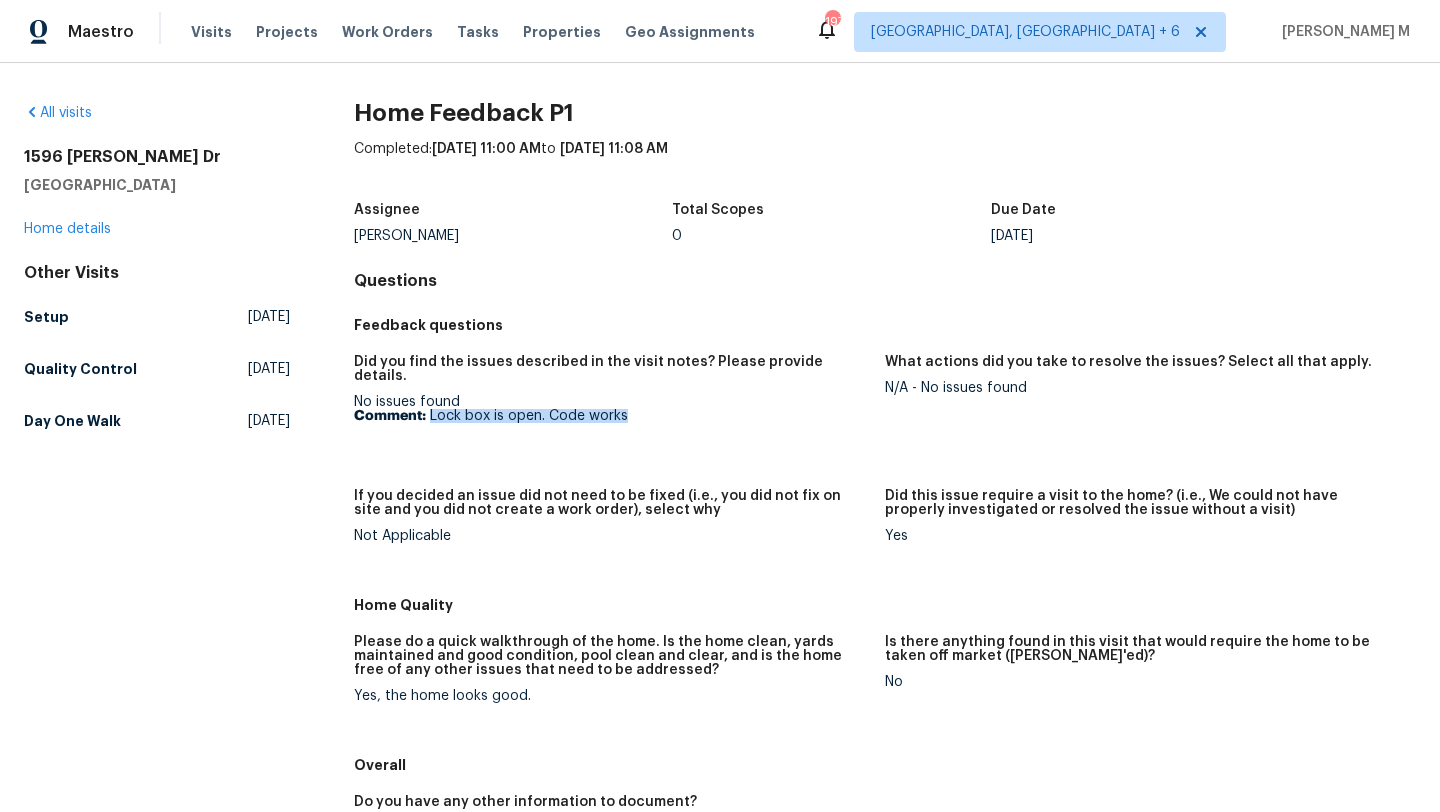 drag, startPoint x: 425, startPoint y: 405, endPoint x: 669, endPoint y: 405, distance: 244 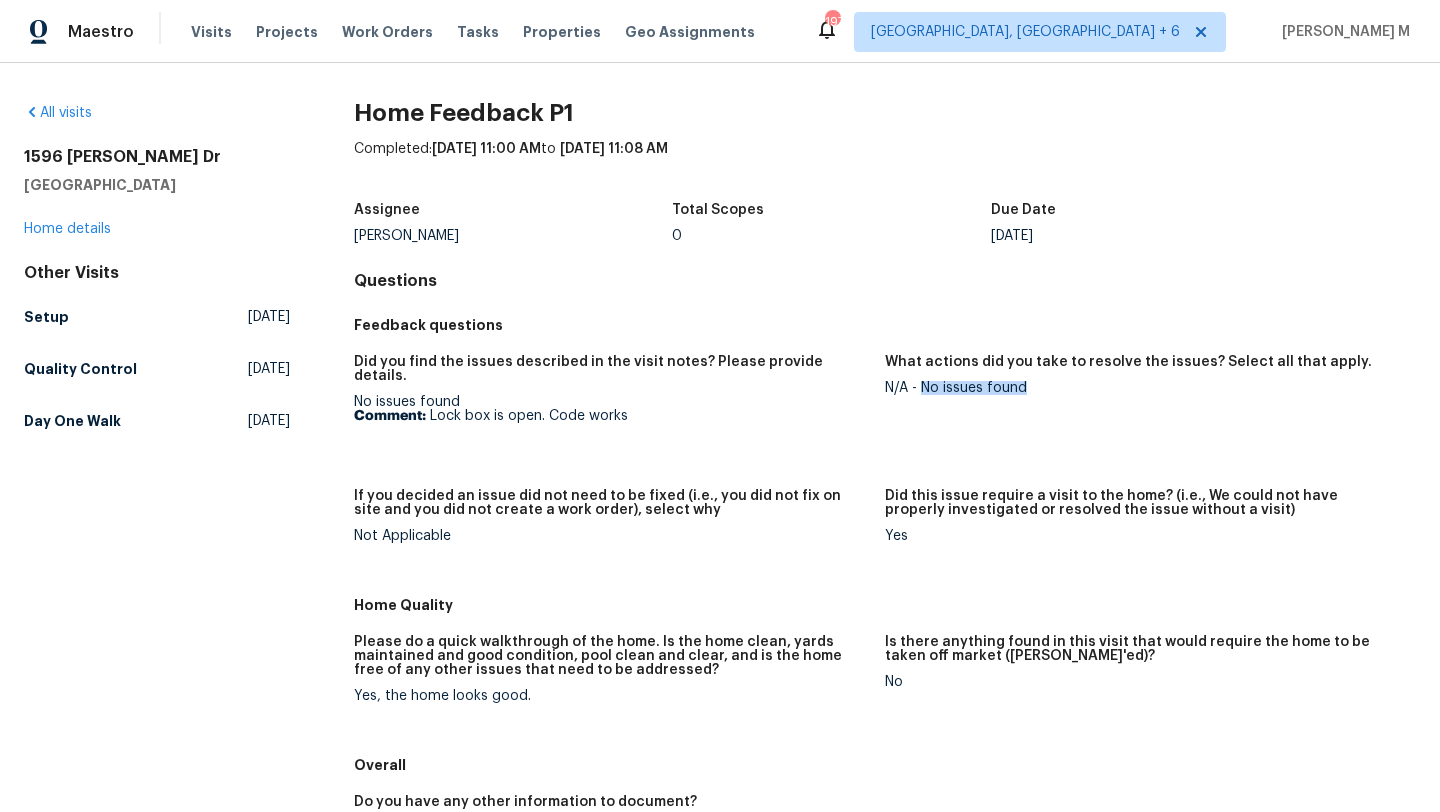 drag, startPoint x: 911, startPoint y: 391, endPoint x: 1030, endPoint y: 390, distance: 119.0042 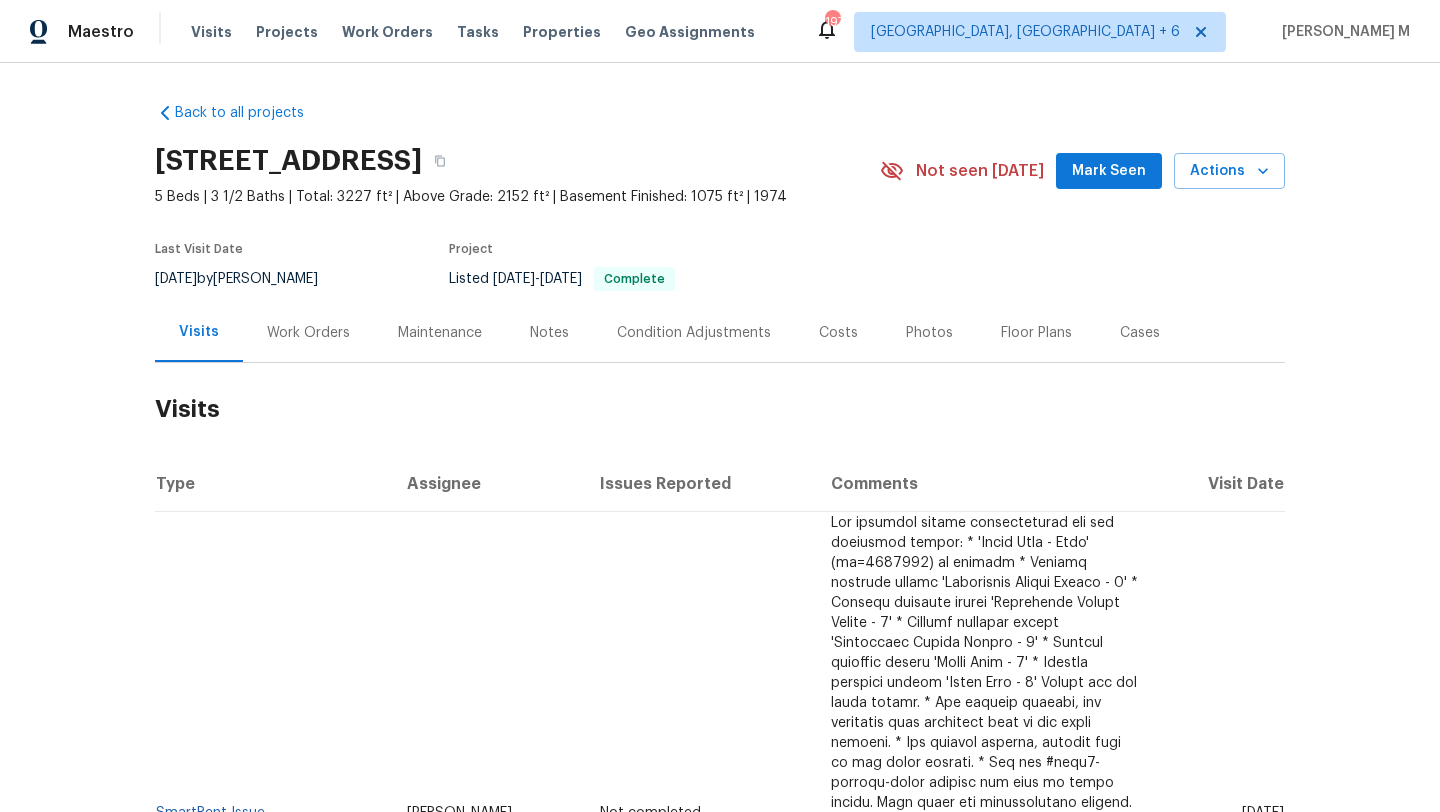 scroll, scrollTop: 0, scrollLeft: 0, axis: both 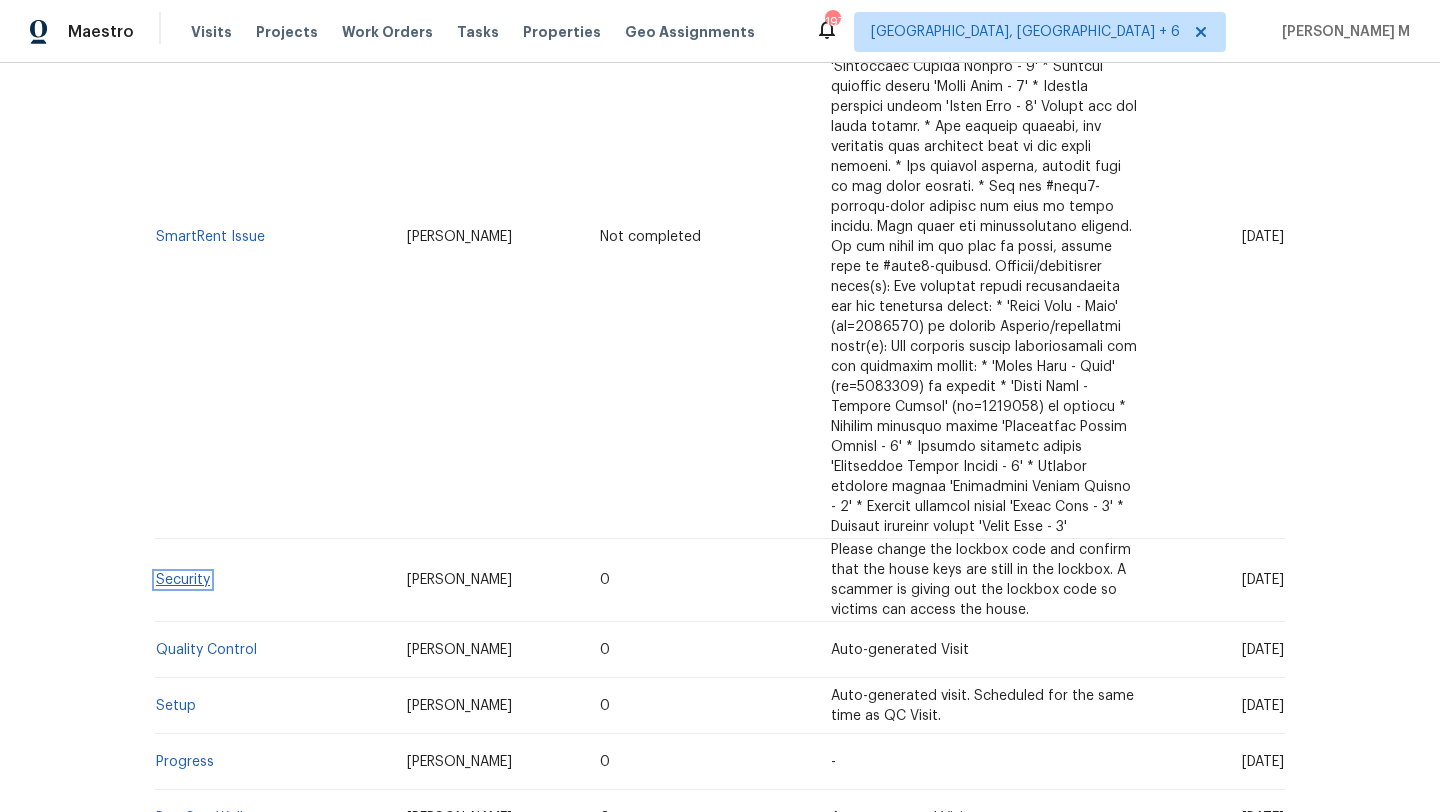 click on "Security" at bounding box center [183, 580] 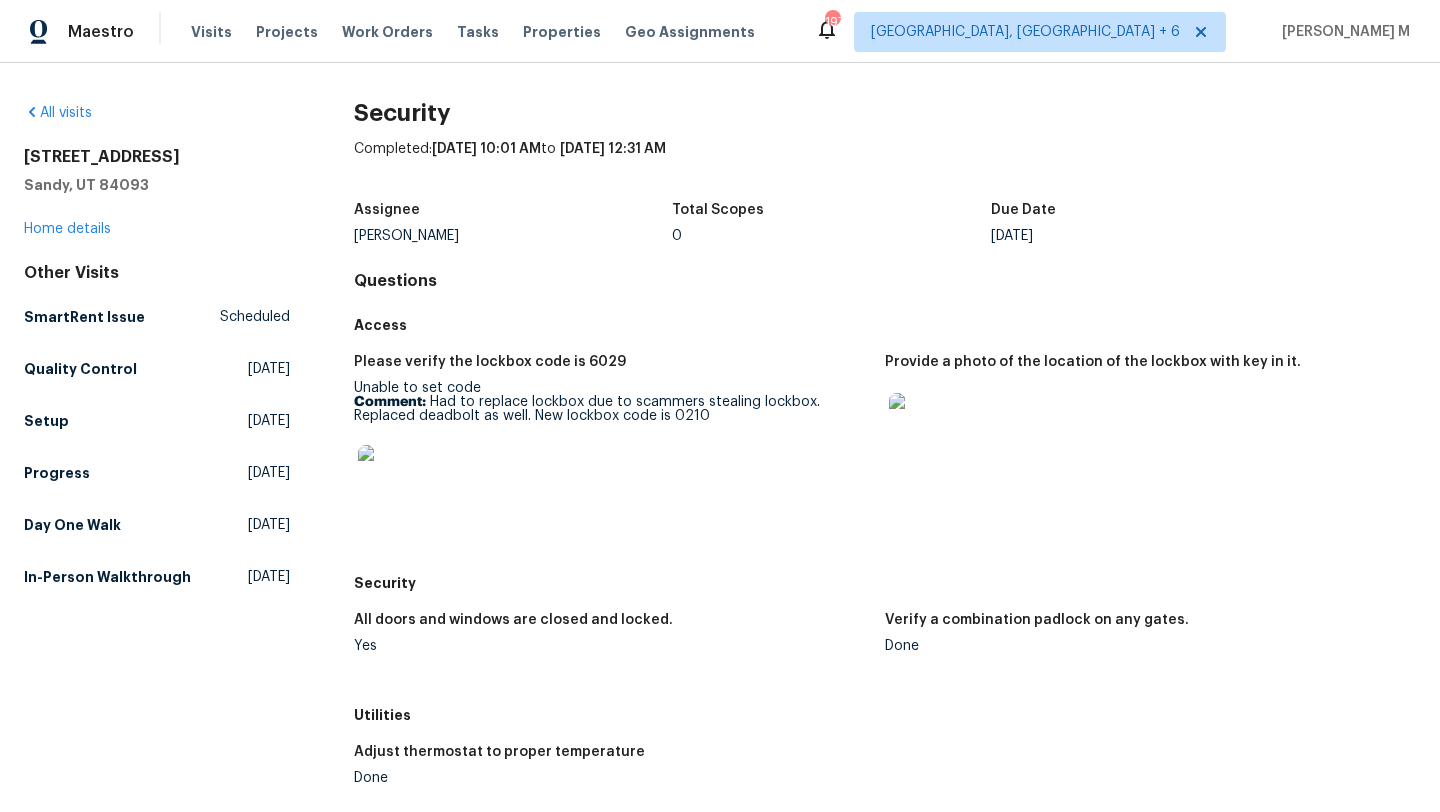 click at bounding box center [390, 477] 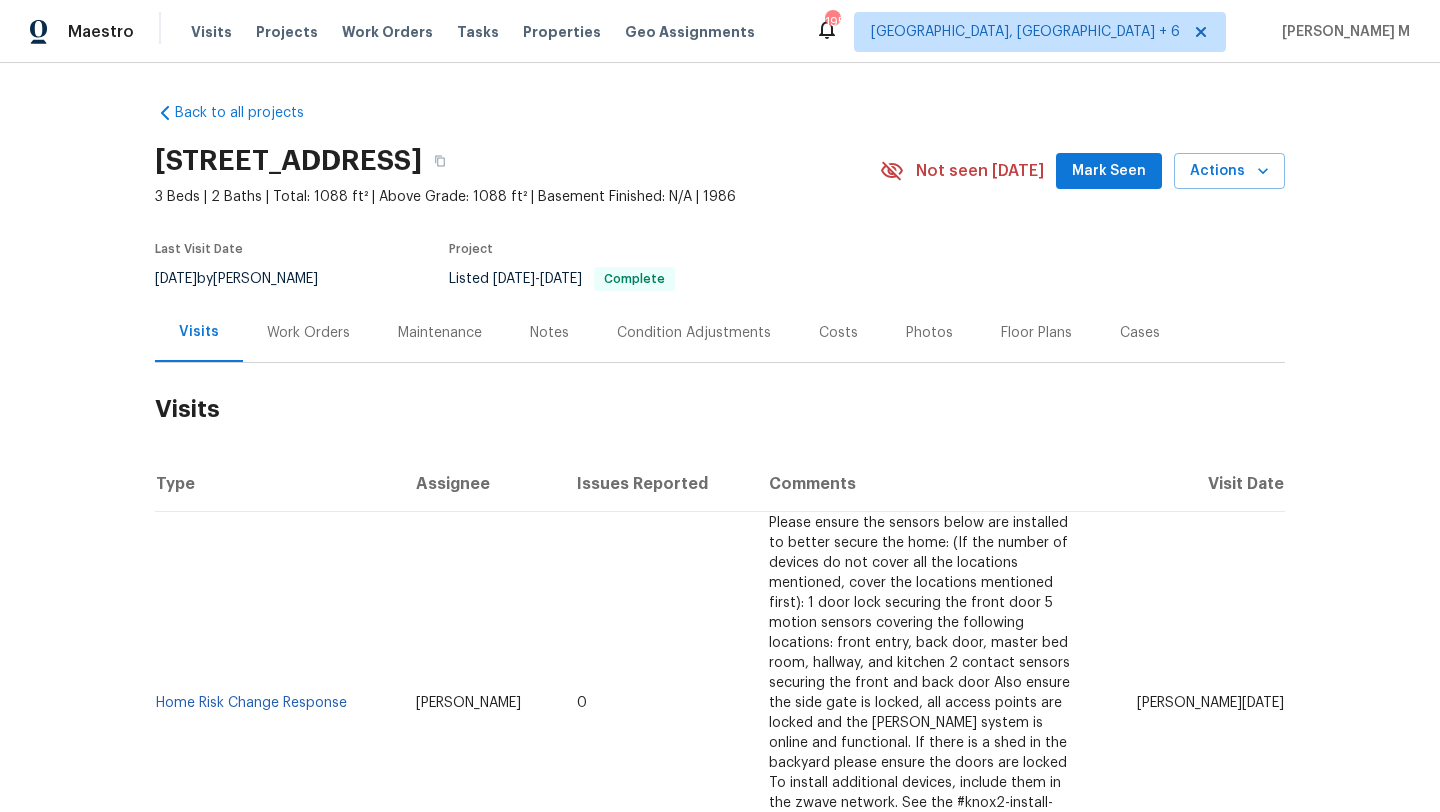 scroll, scrollTop: 0, scrollLeft: 0, axis: both 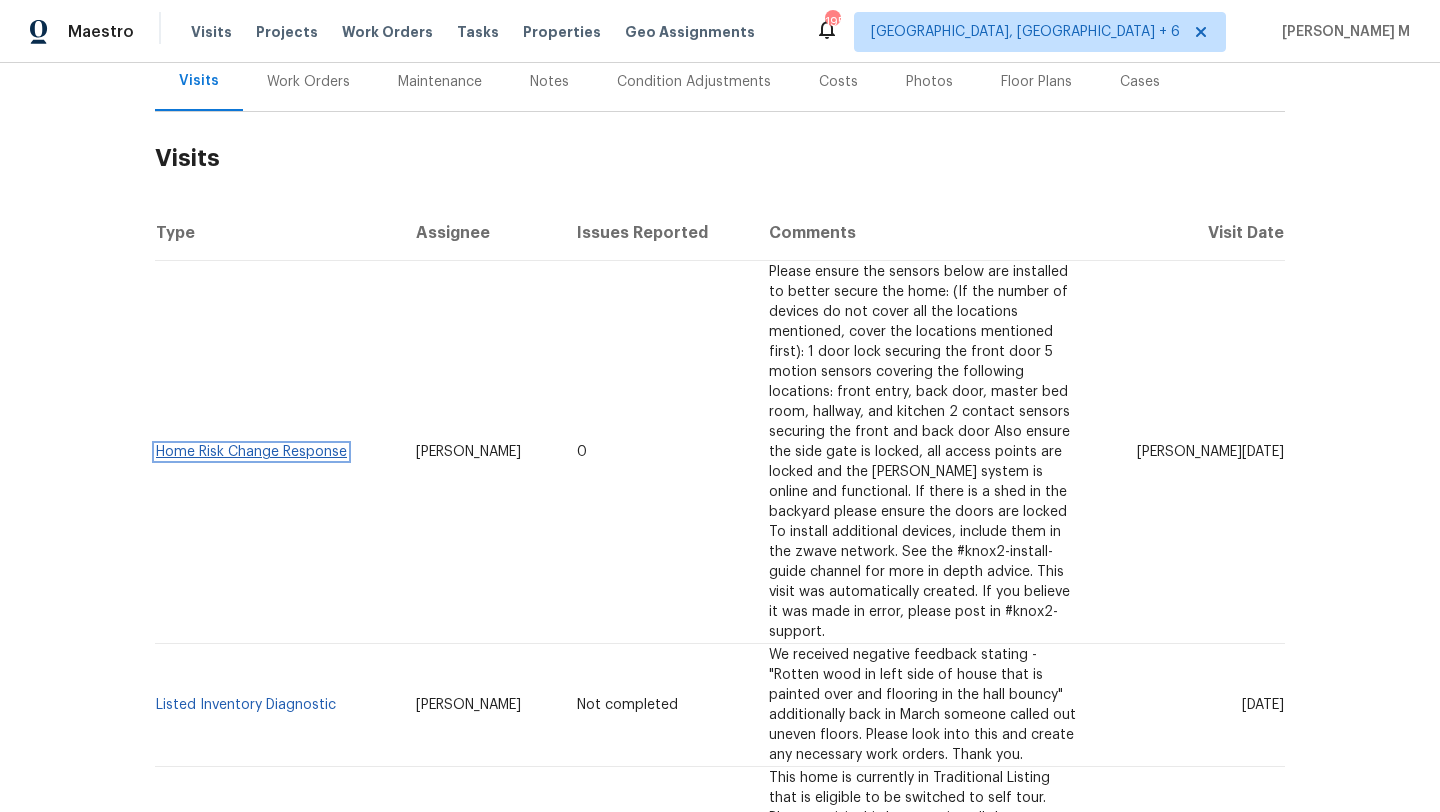 click on "Home Risk Change Response" at bounding box center [251, 452] 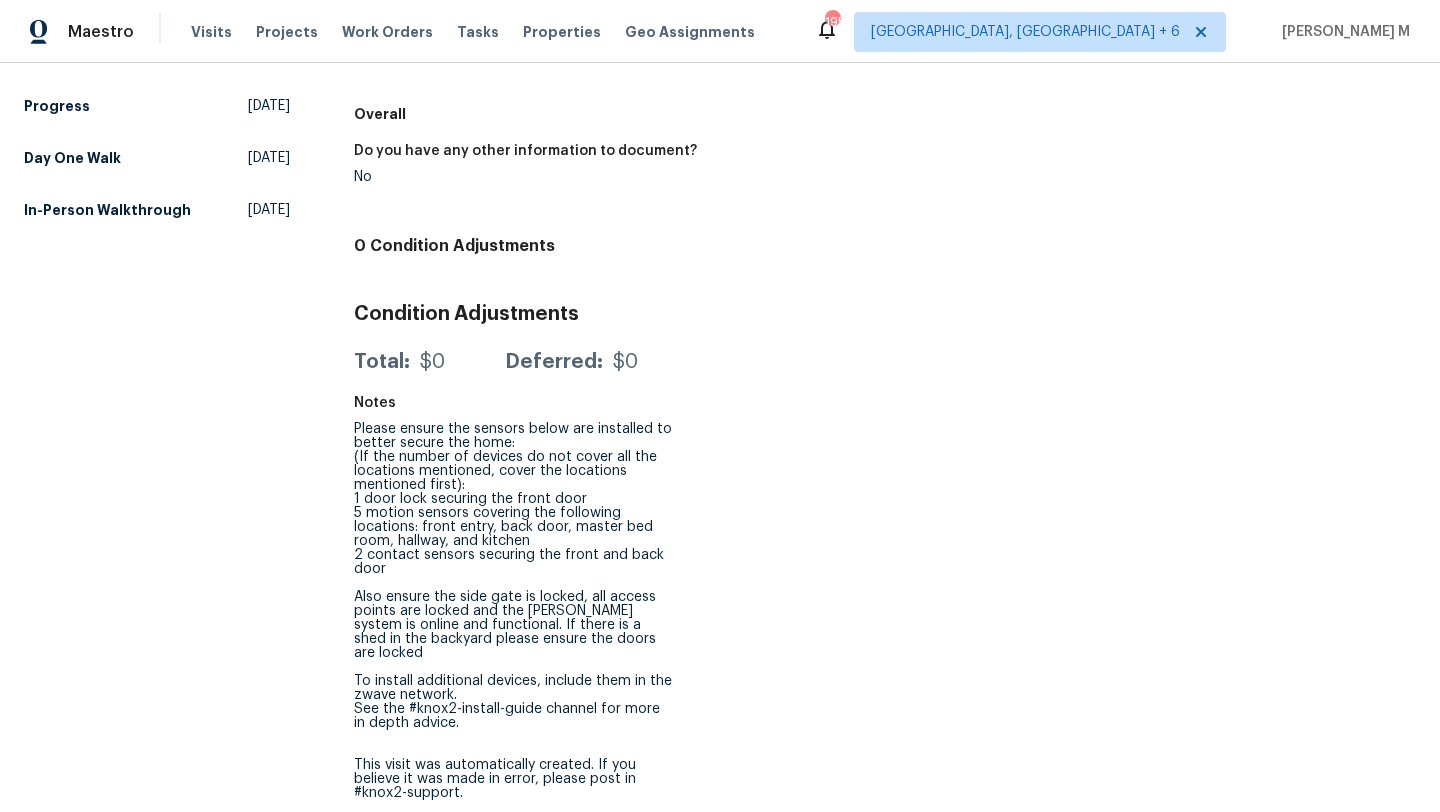 scroll, scrollTop: 0, scrollLeft: 0, axis: both 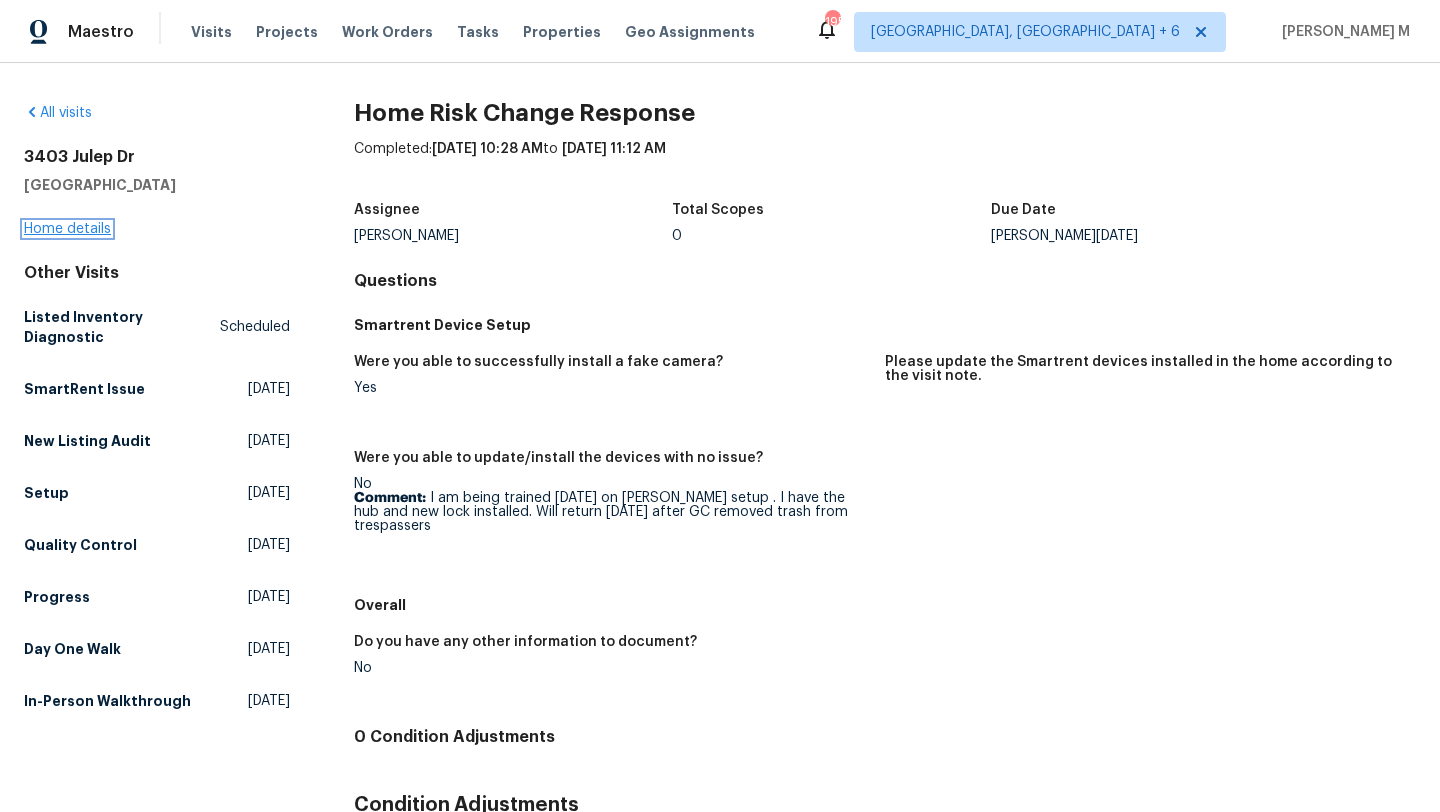 click on "Home details" at bounding box center (67, 229) 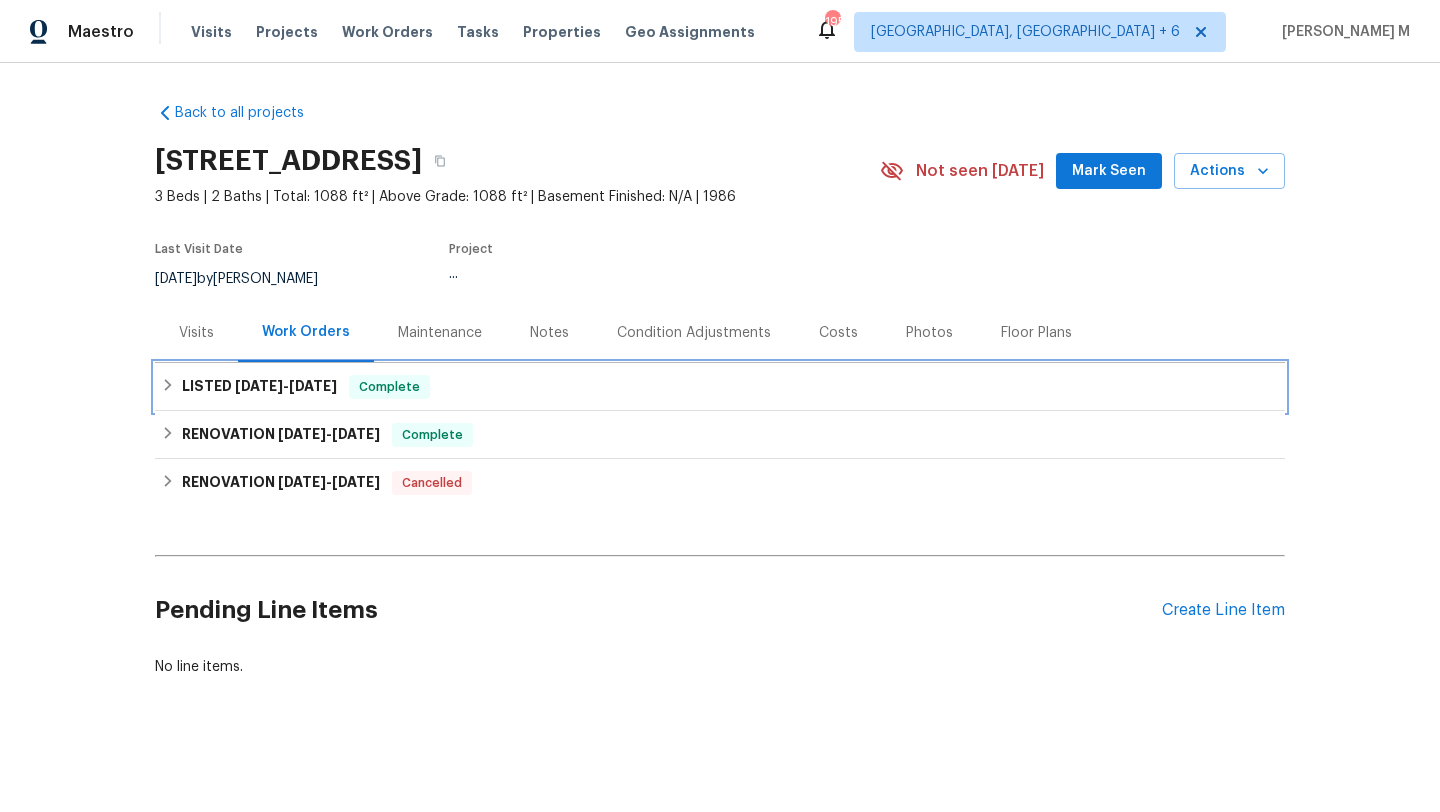 click on "LISTED   6/2/25  -  6/7/25" at bounding box center [259, 387] 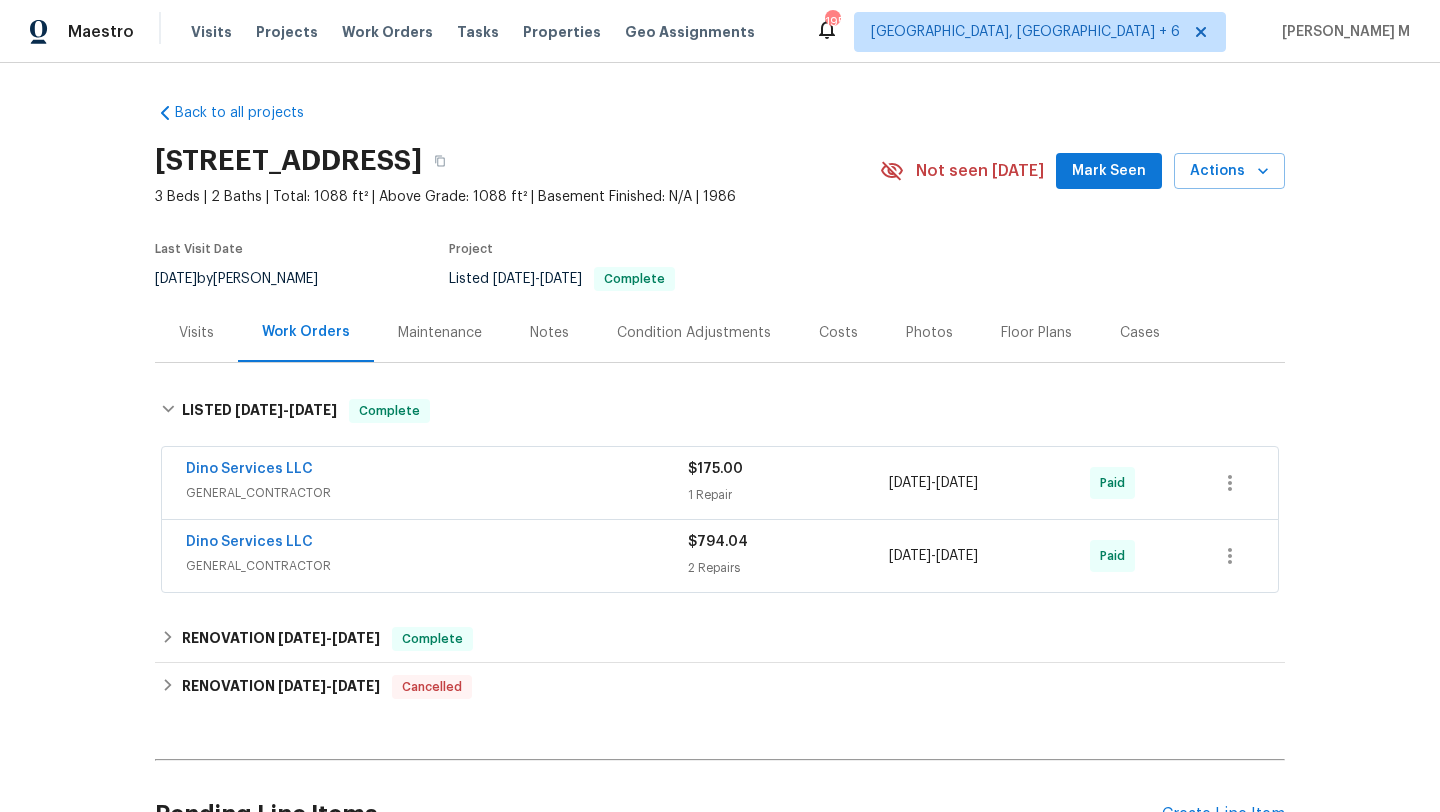 click on "GENERAL_CONTRACTOR" at bounding box center (437, 493) 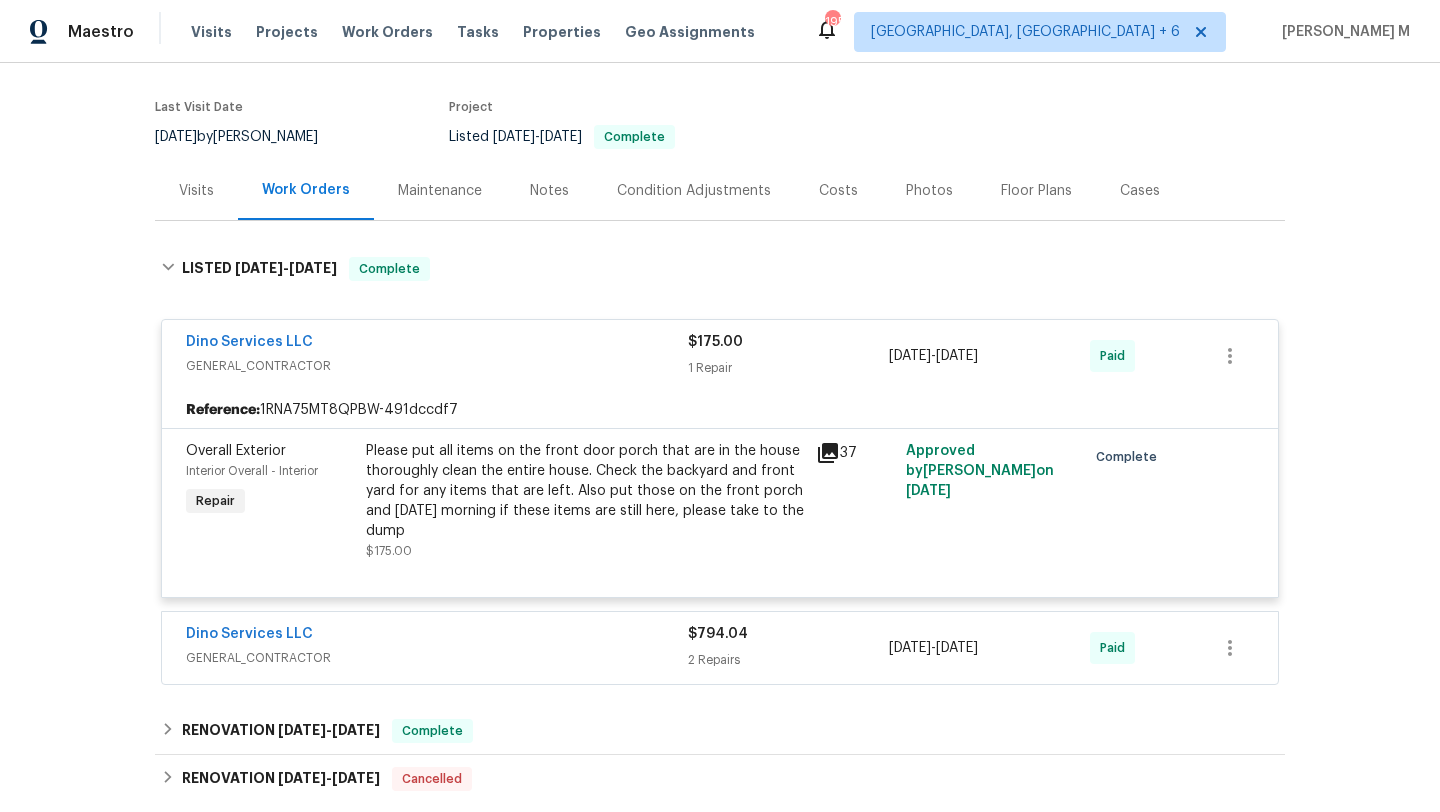 scroll, scrollTop: 146, scrollLeft: 0, axis: vertical 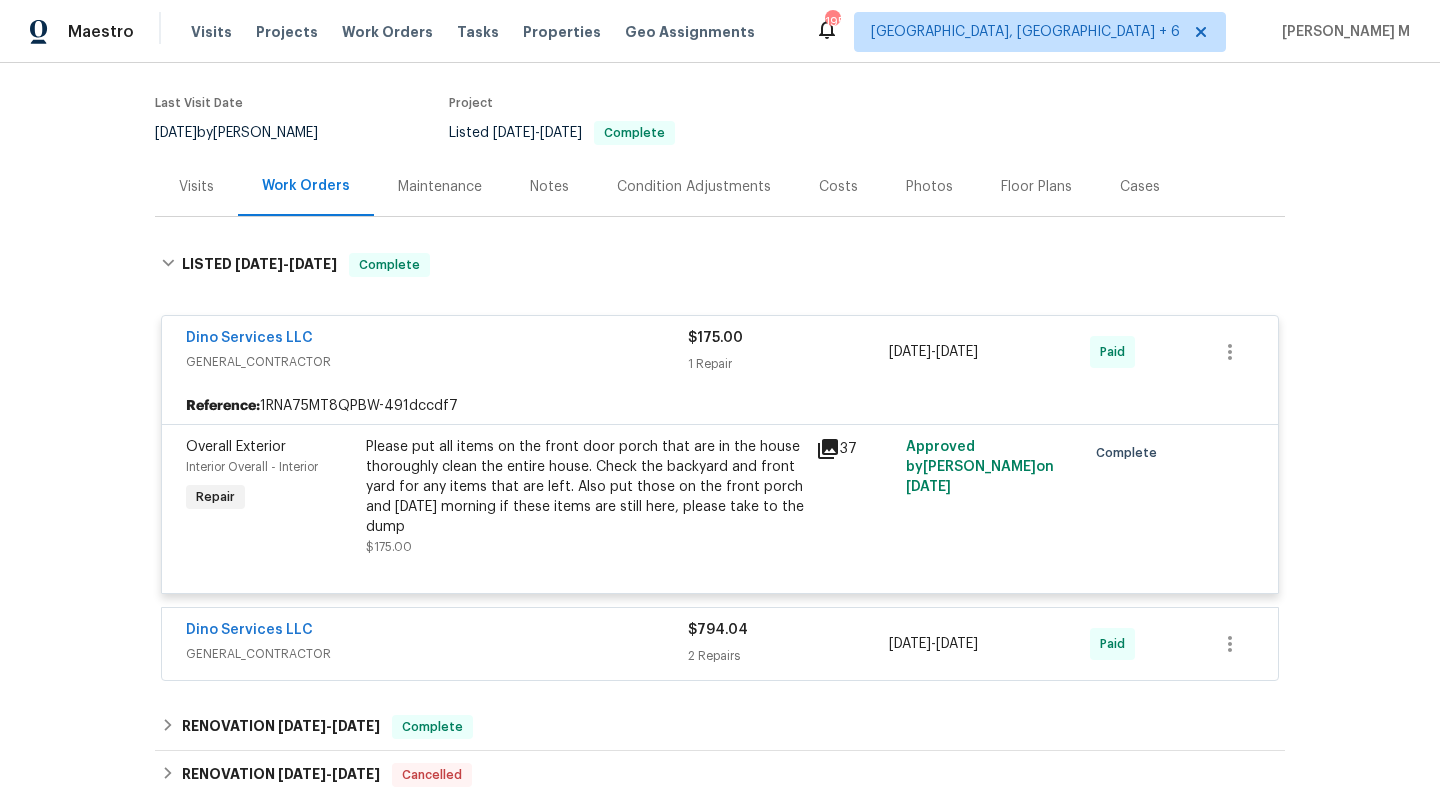 click on "Dino Services LLC" at bounding box center [437, 632] 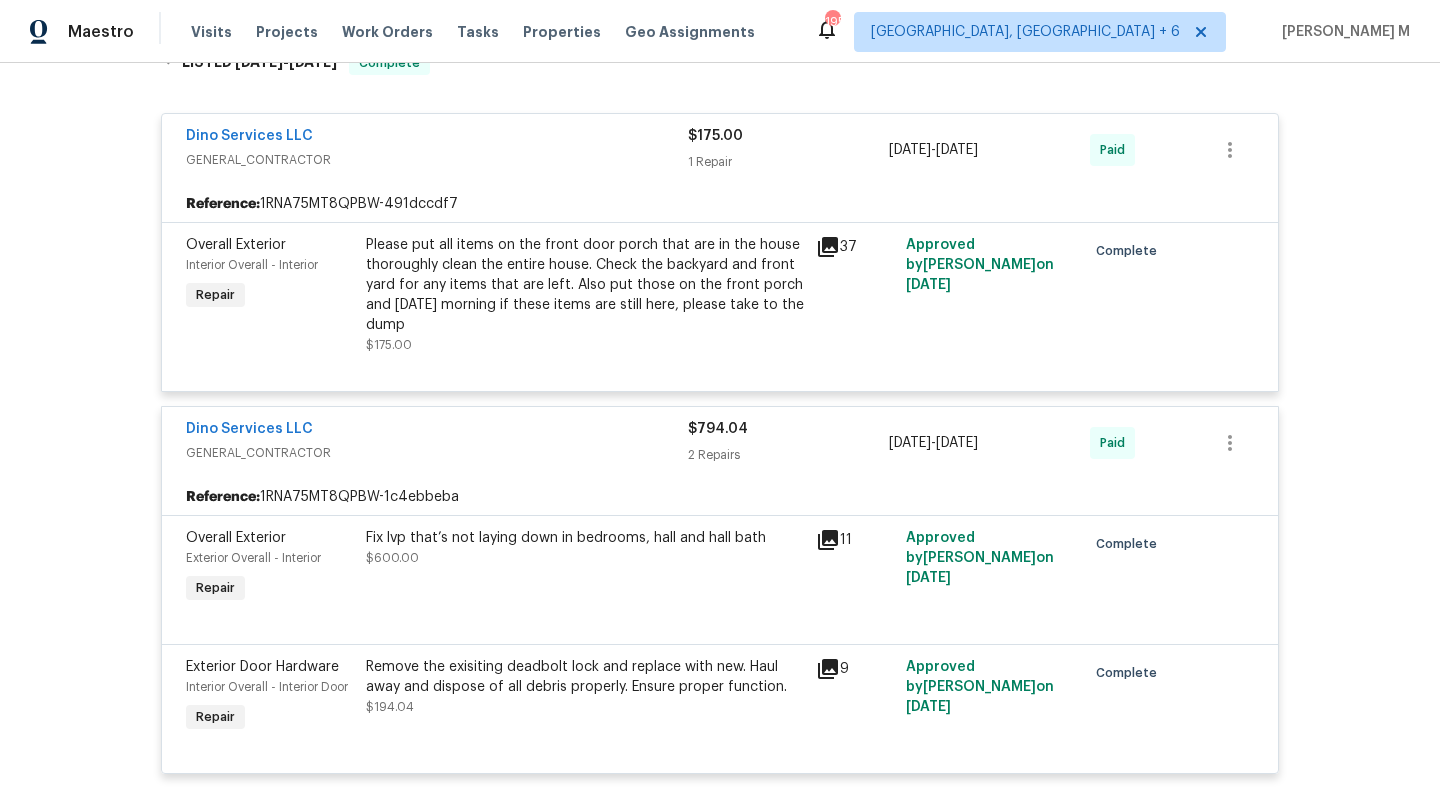 scroll, scrollTop: 360, scrollLeft: 0, axis: vertical 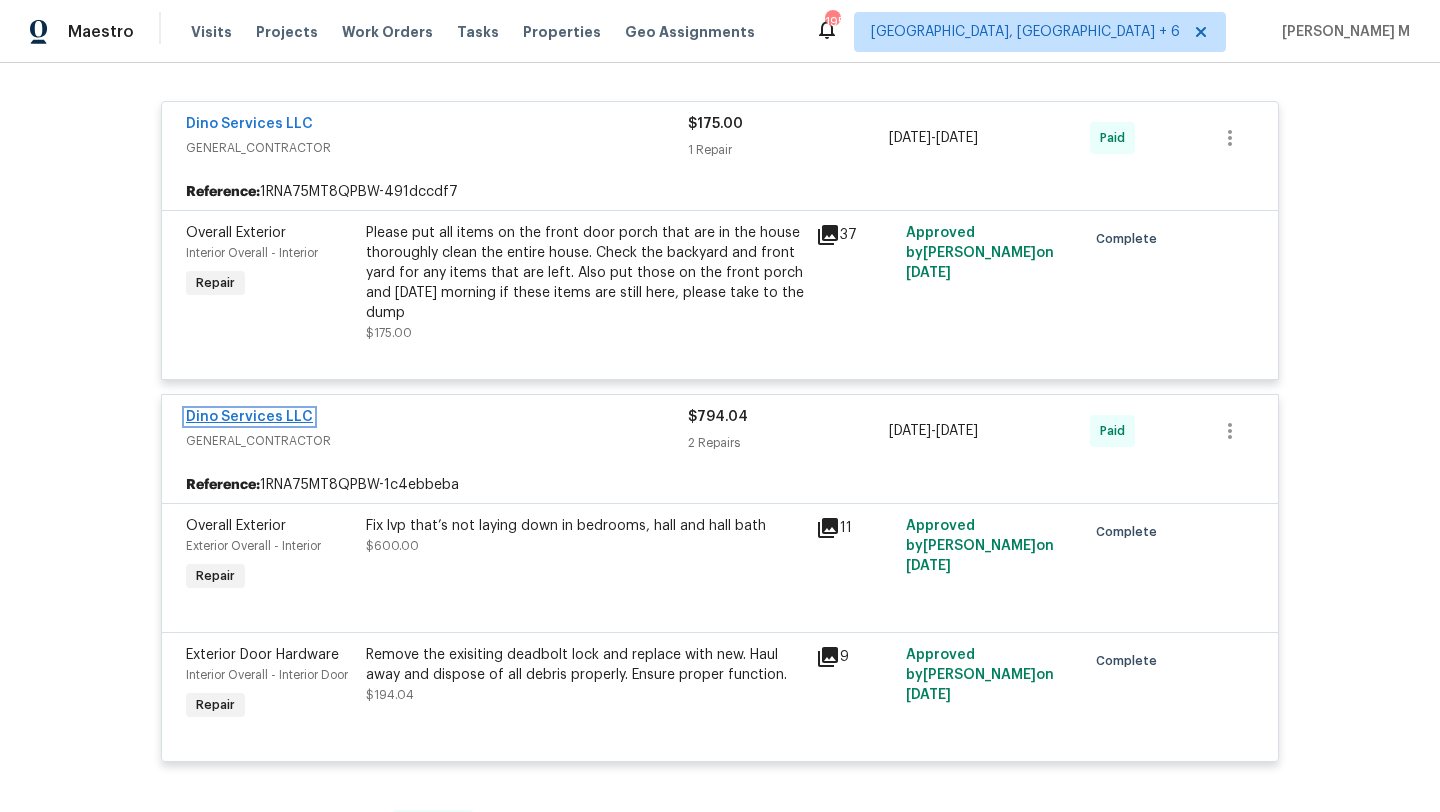 click on "Dino Services LLC" at bounding box center [249, 417] 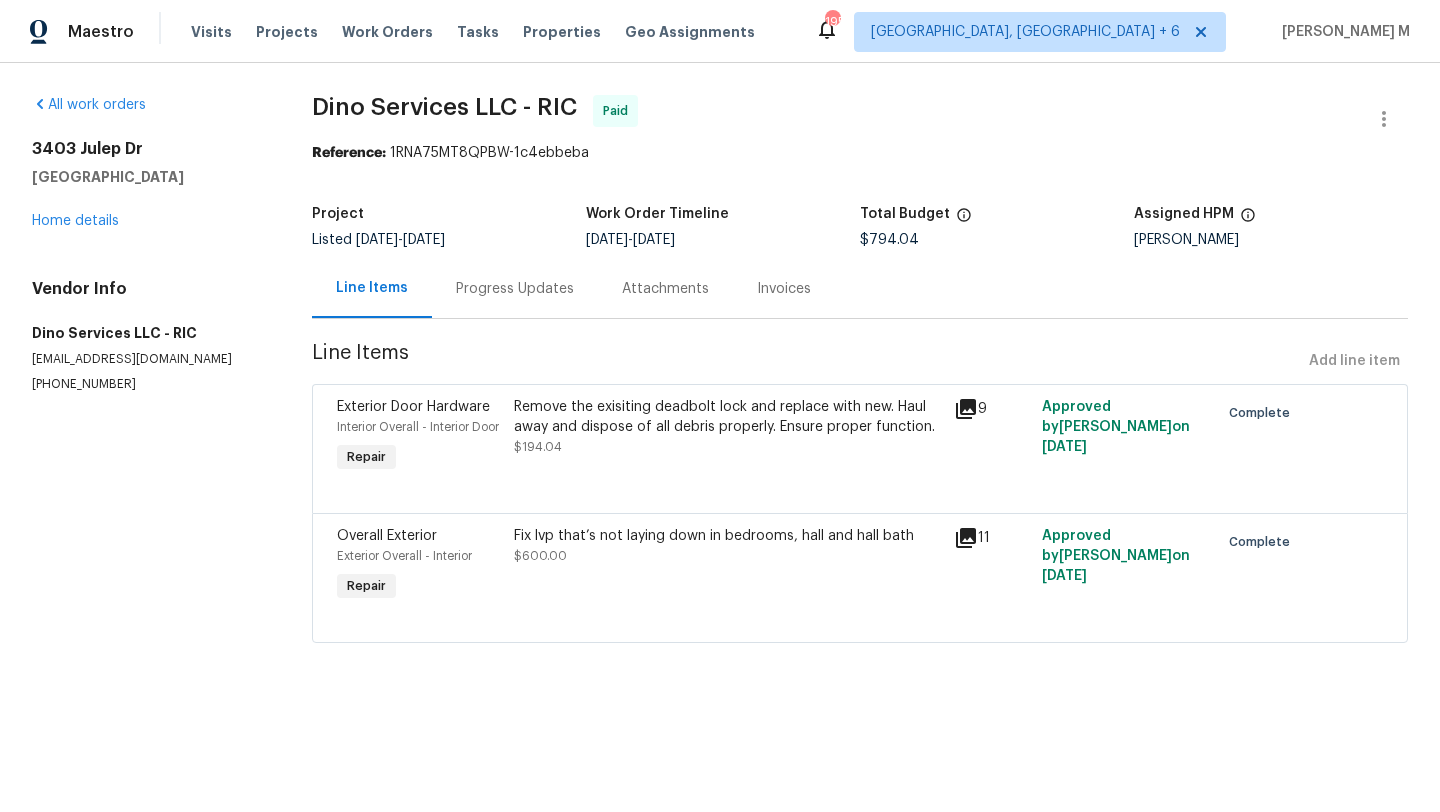 click on "Progress Updates" at bounding box center (515, 289) 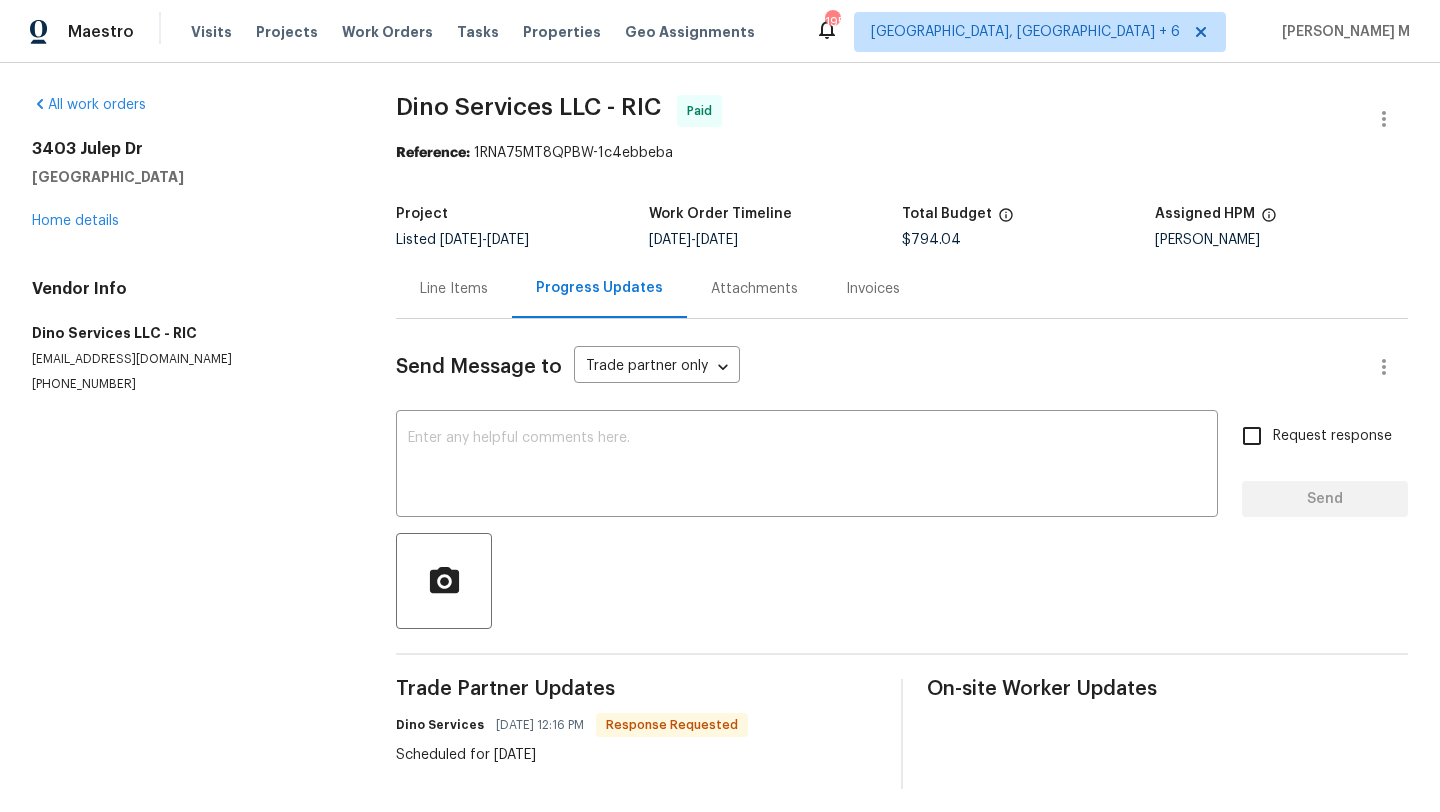 scroll, scrollTop: 24, scrollLeft: 0, axis: vertical 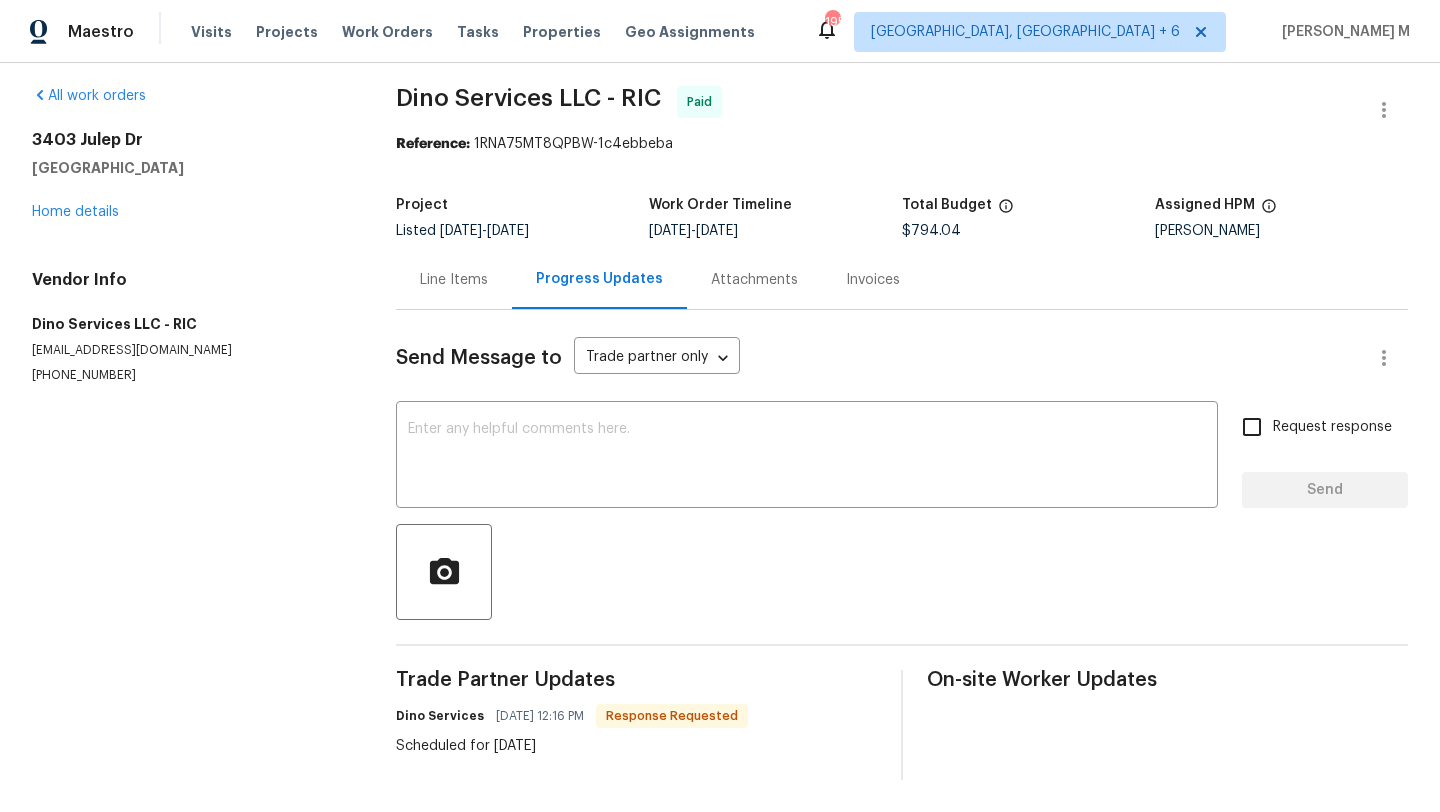 click on "Line Items" at bounding box center (454, 279) 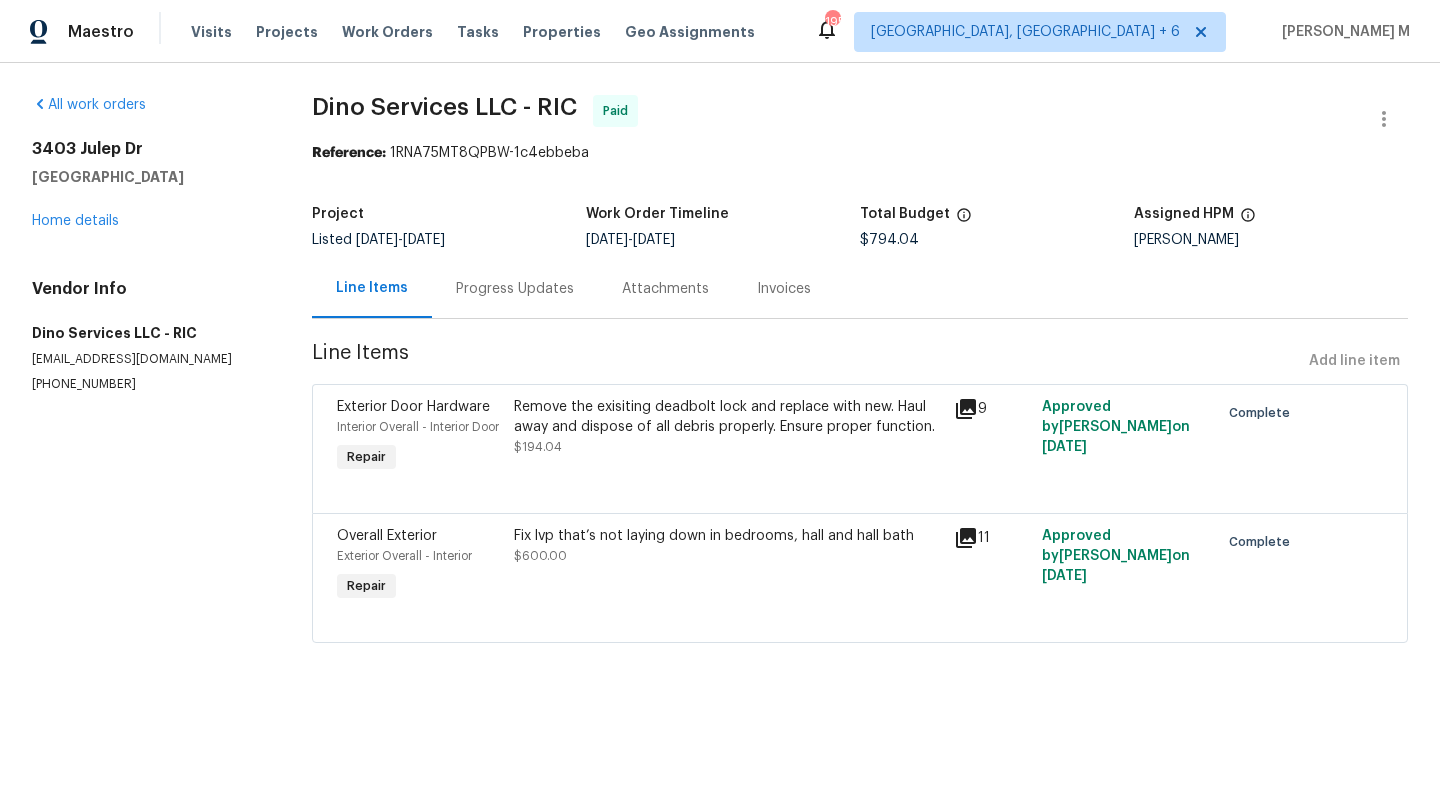 scroll, scrollTop: 0, scrollLeft: 0, axis: both 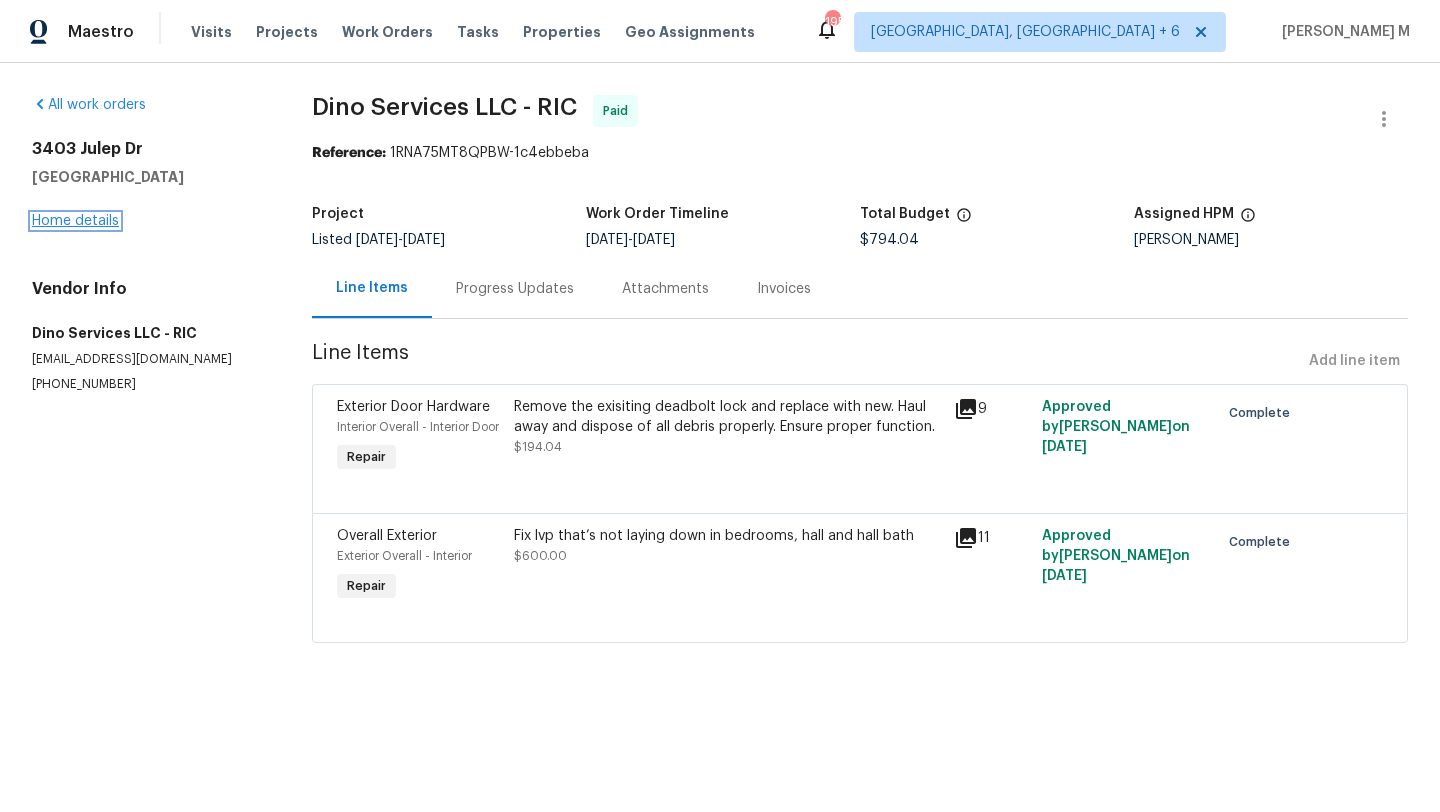 click on "Home details" at bounding box center [75, 221] 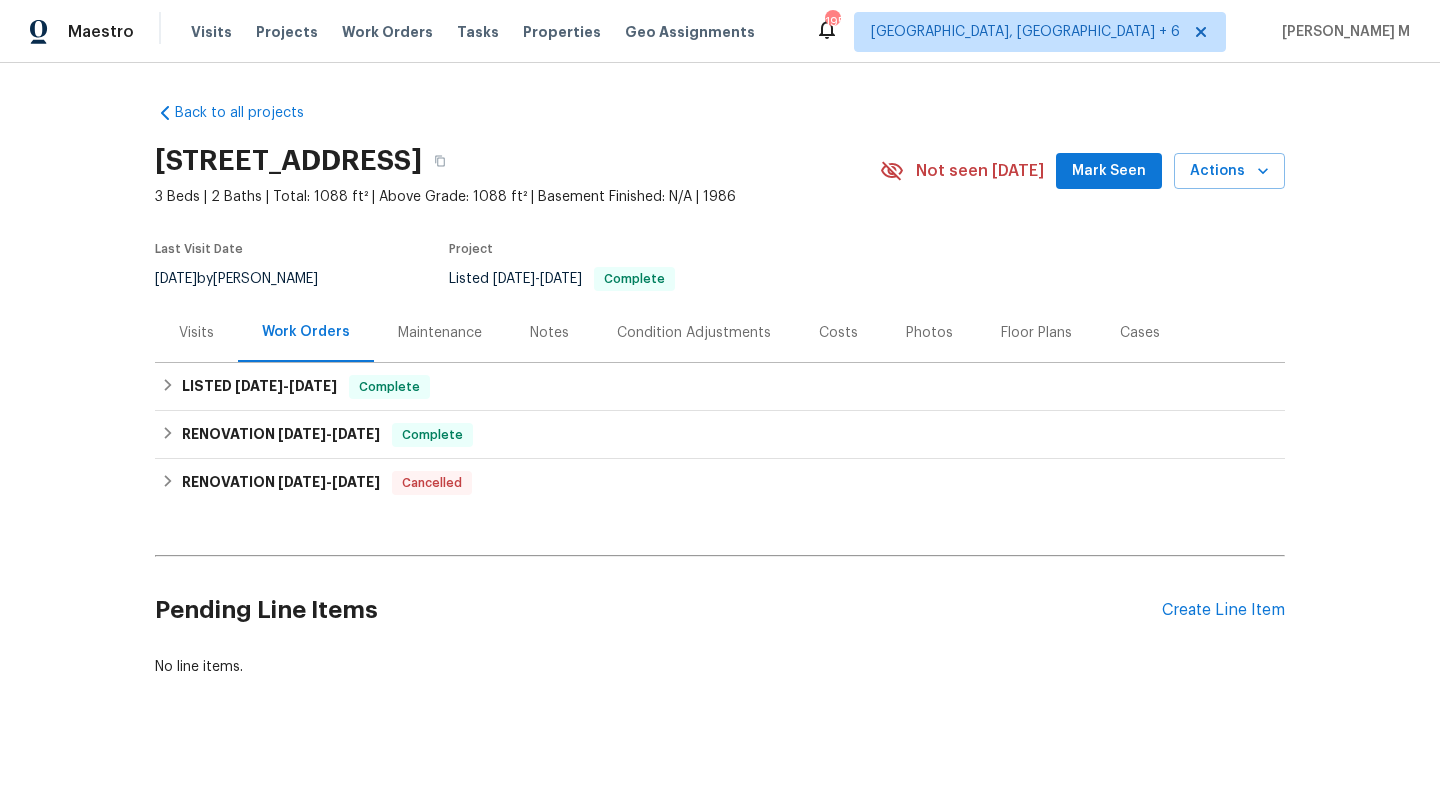 click on "Visits" at bounding box center (196, 332) 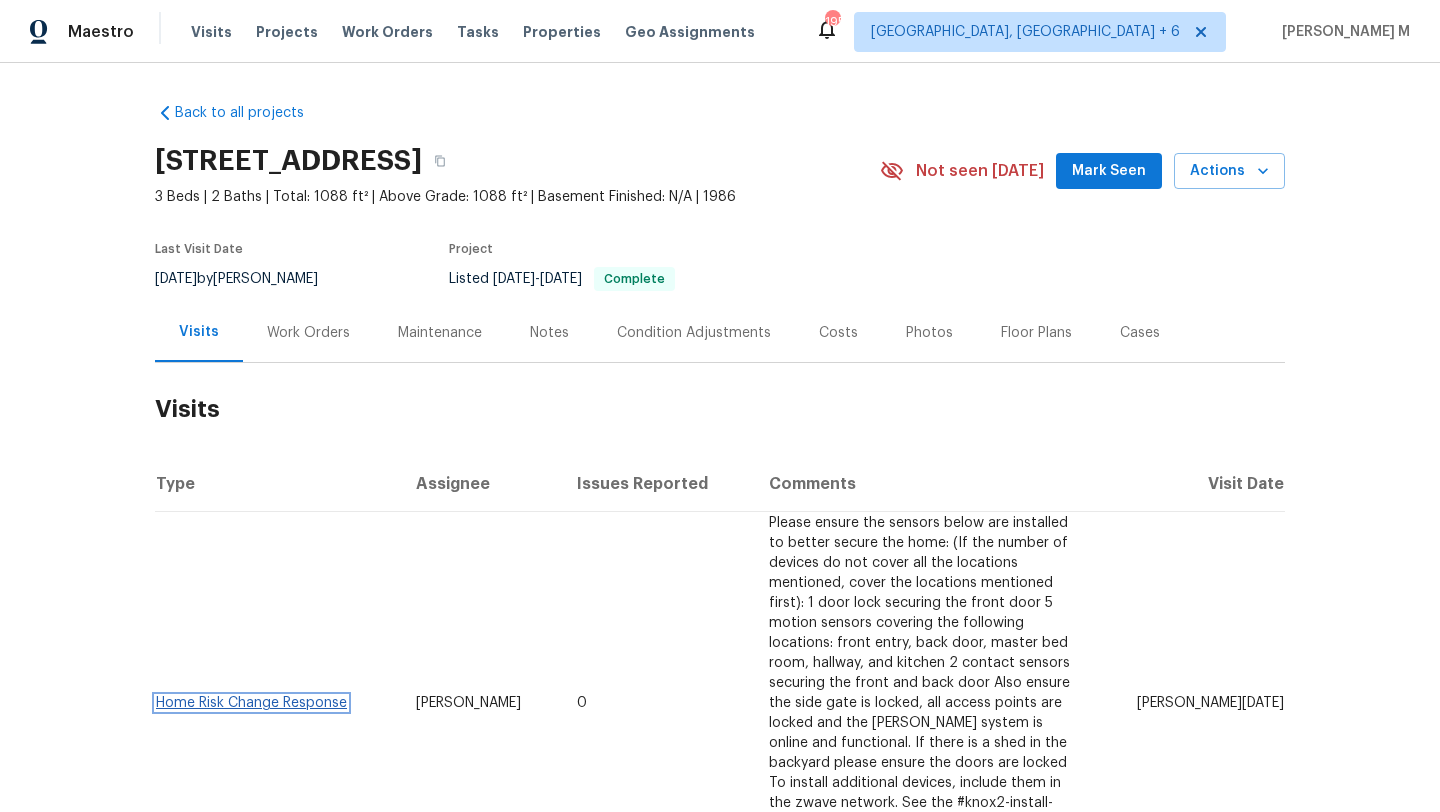 click on "Home Risk Change Response" at bounding box center [251, 703] 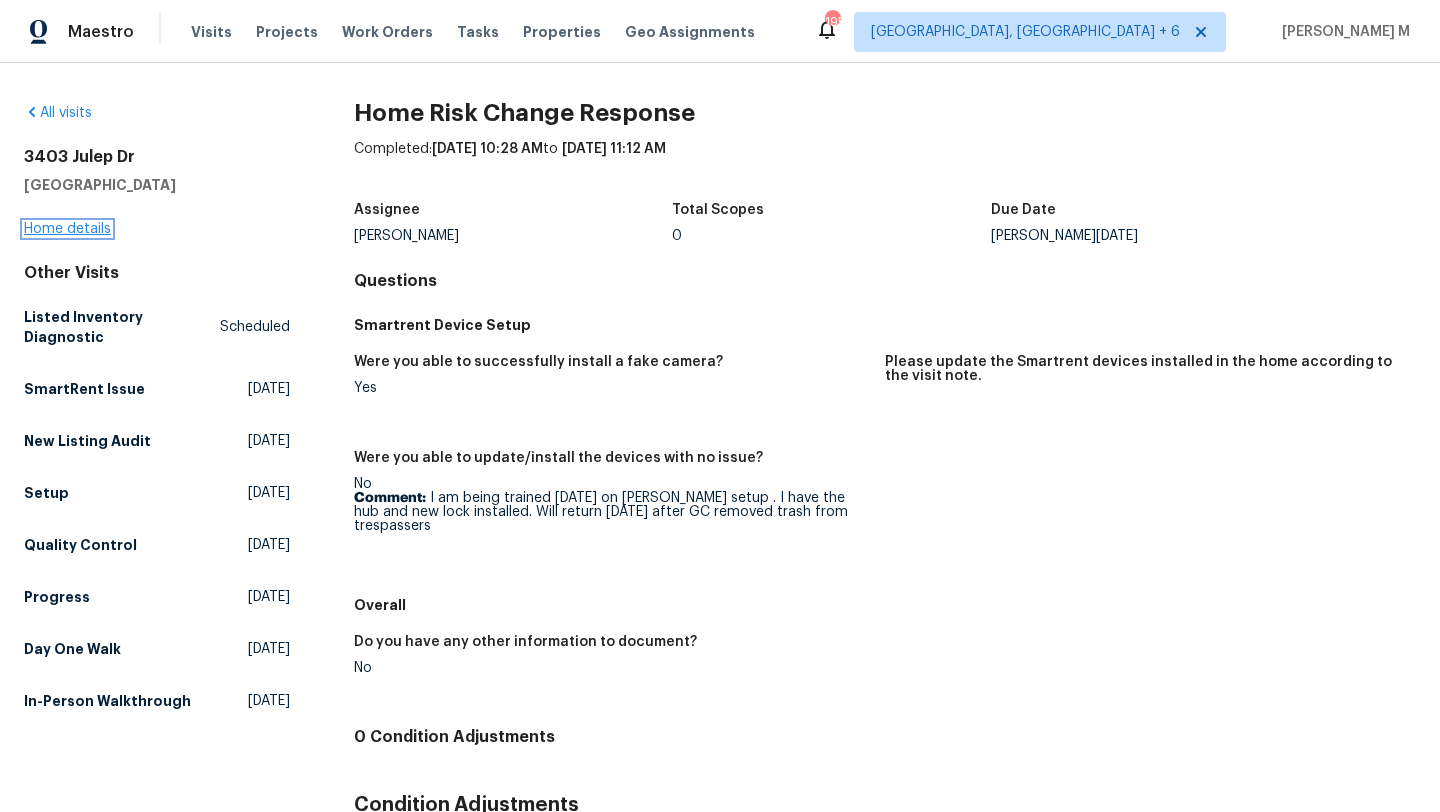 click on "Home details" at bounding box center (67, 229) 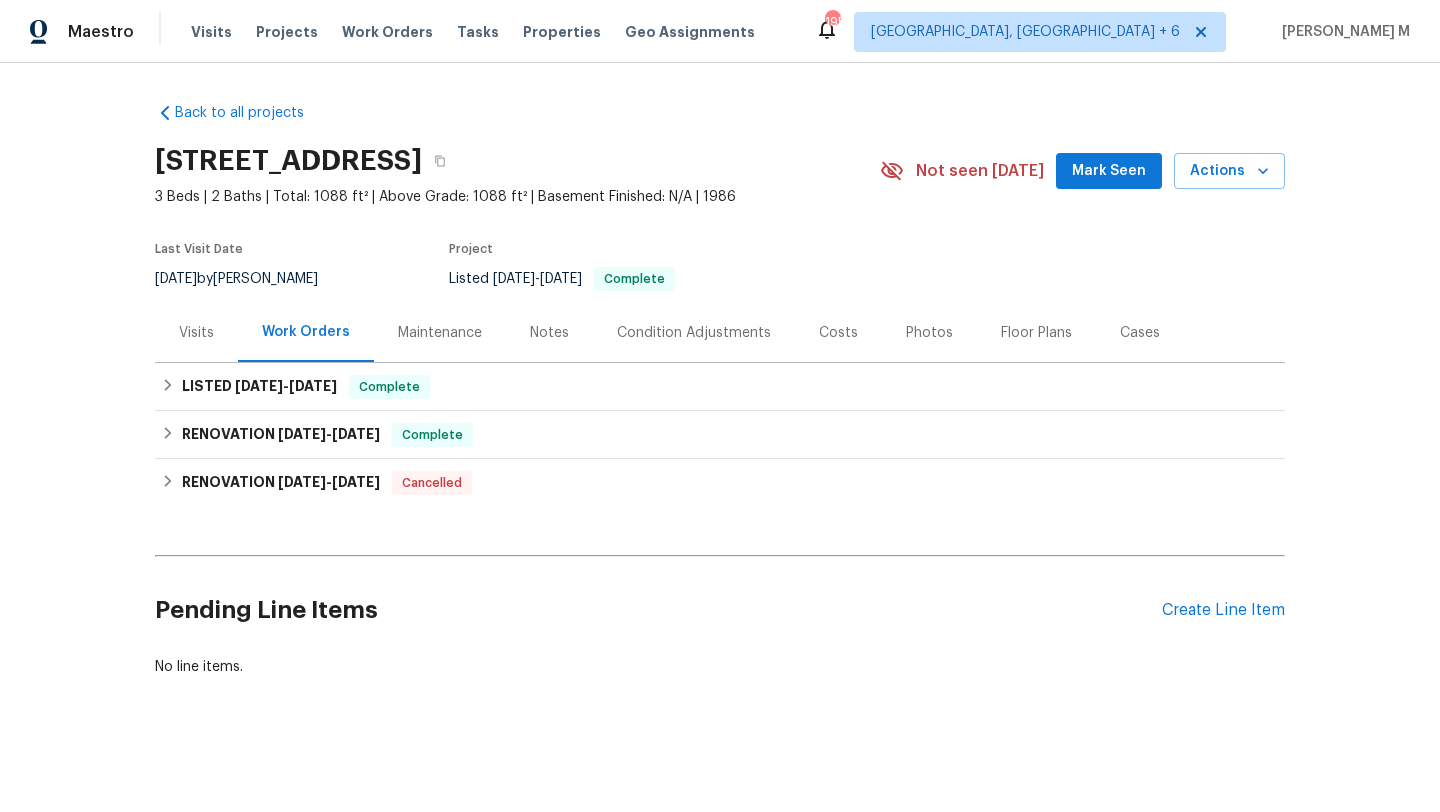 click on "Visits" at bounding box center (196, 332) 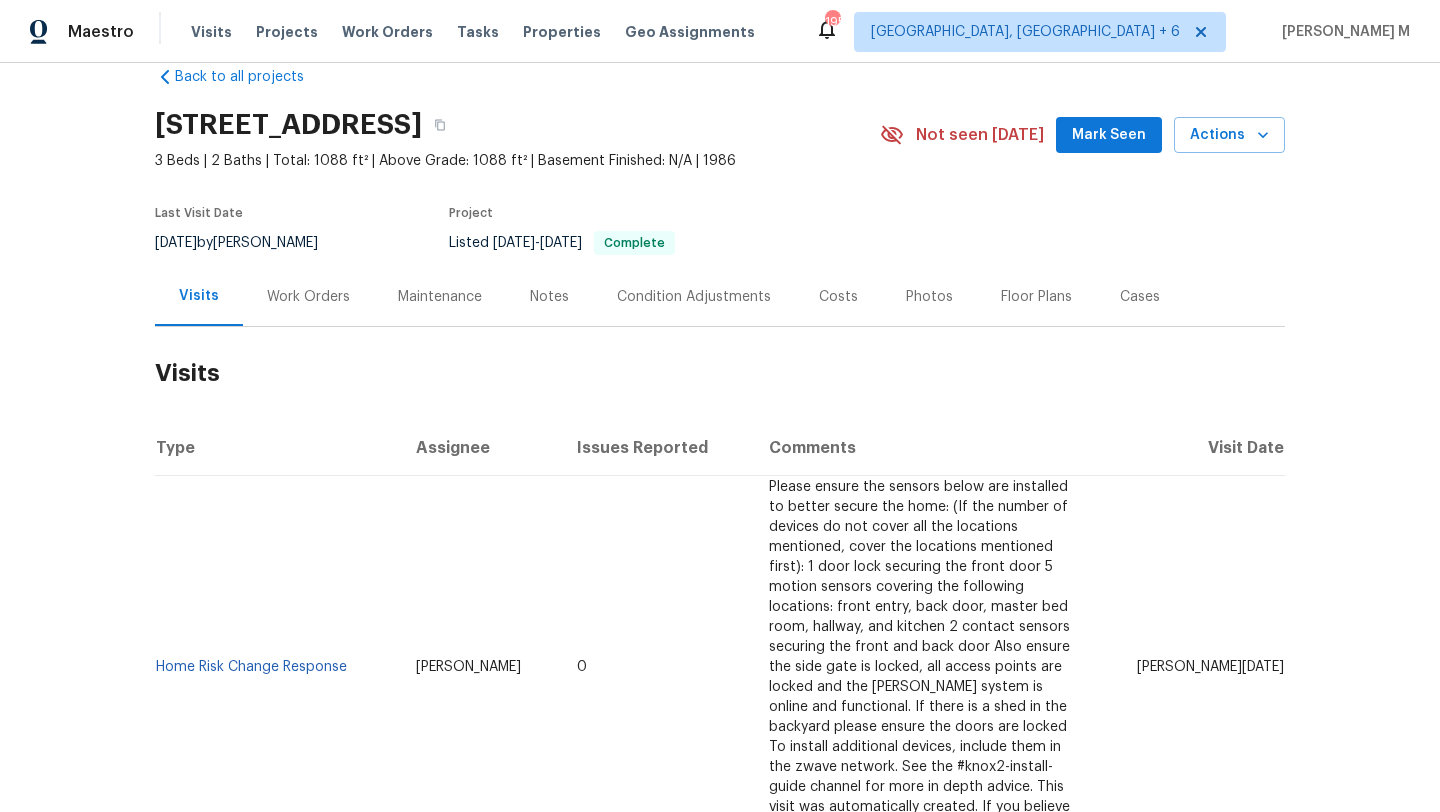 scroll, scrollTop: 37, scrollLeft: 0, axis: vertical 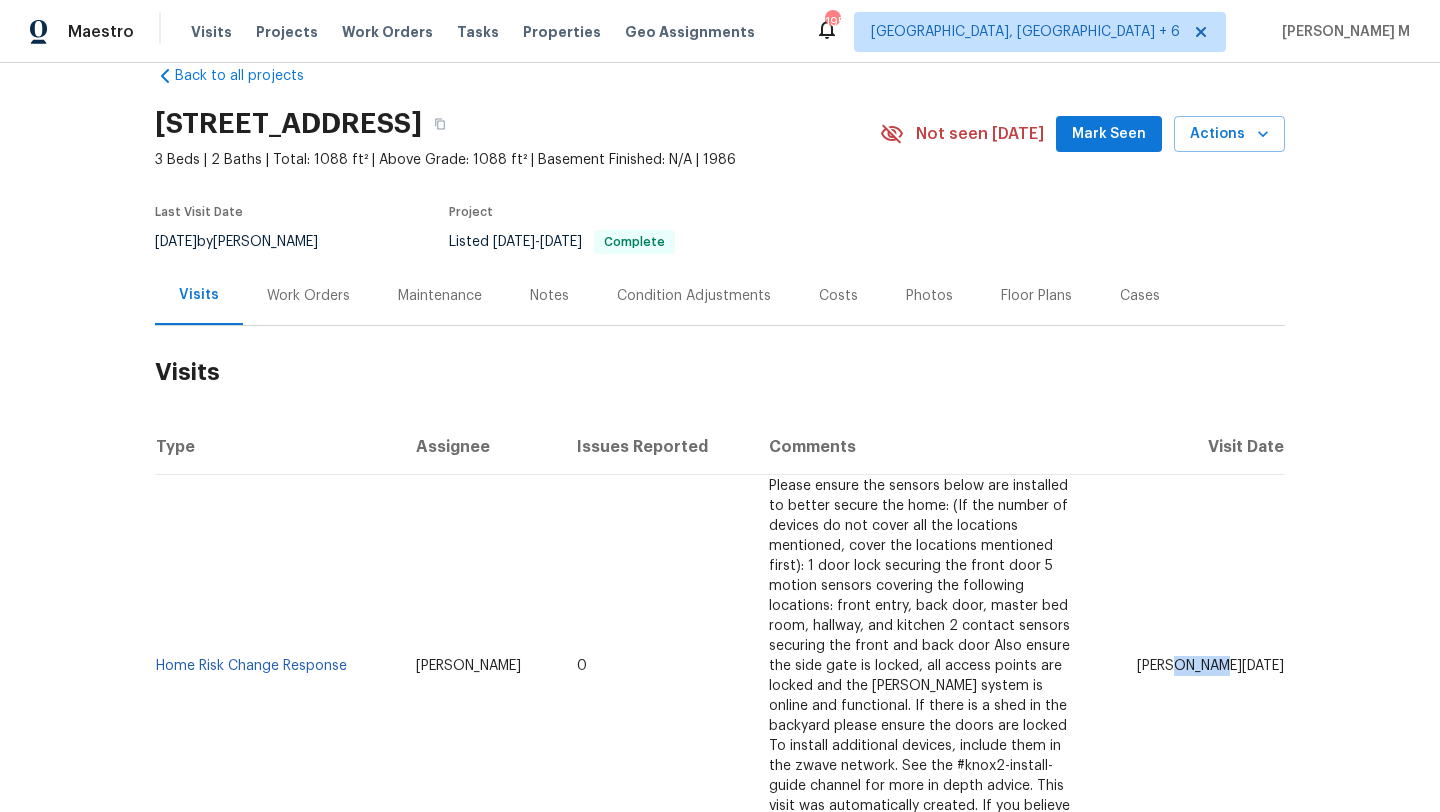 drag, startPoint x: 1198, startPoint y: 657, endPoint x: 1240, endPoint y: 657, distance: 42 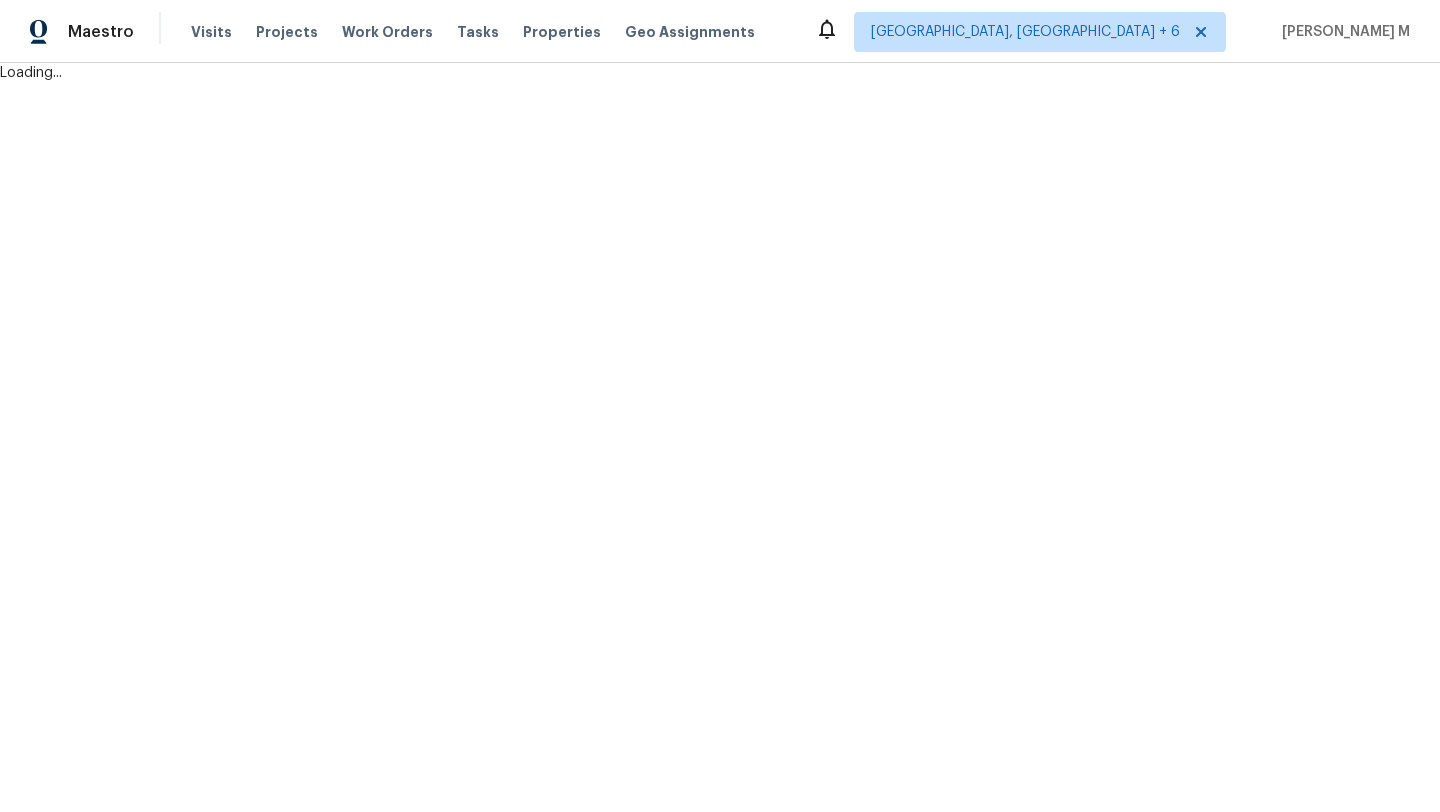 scroll, scrollTop: 0, scrollLeft: 0, axis: both 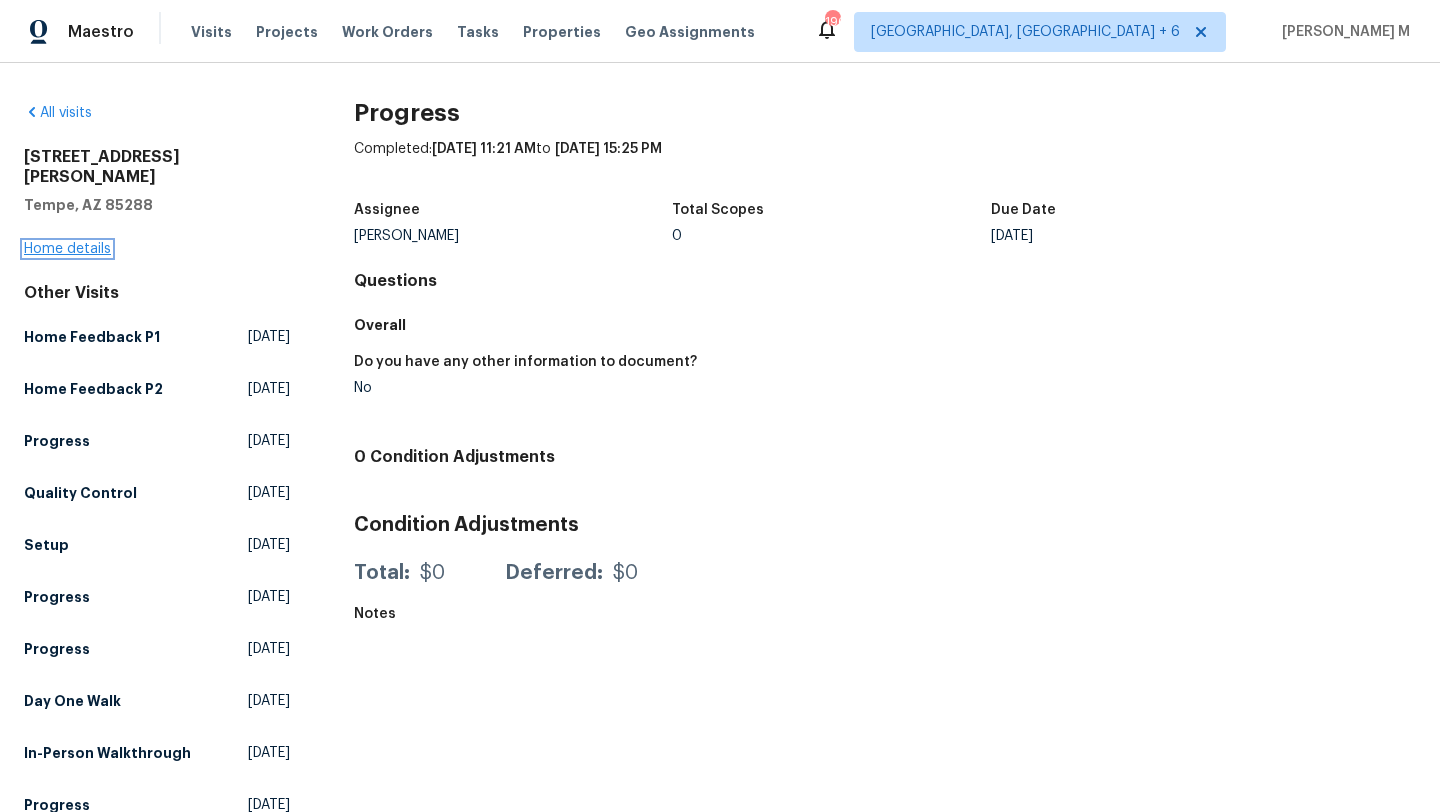 click on "Home details" at bounding box center [67, 249] 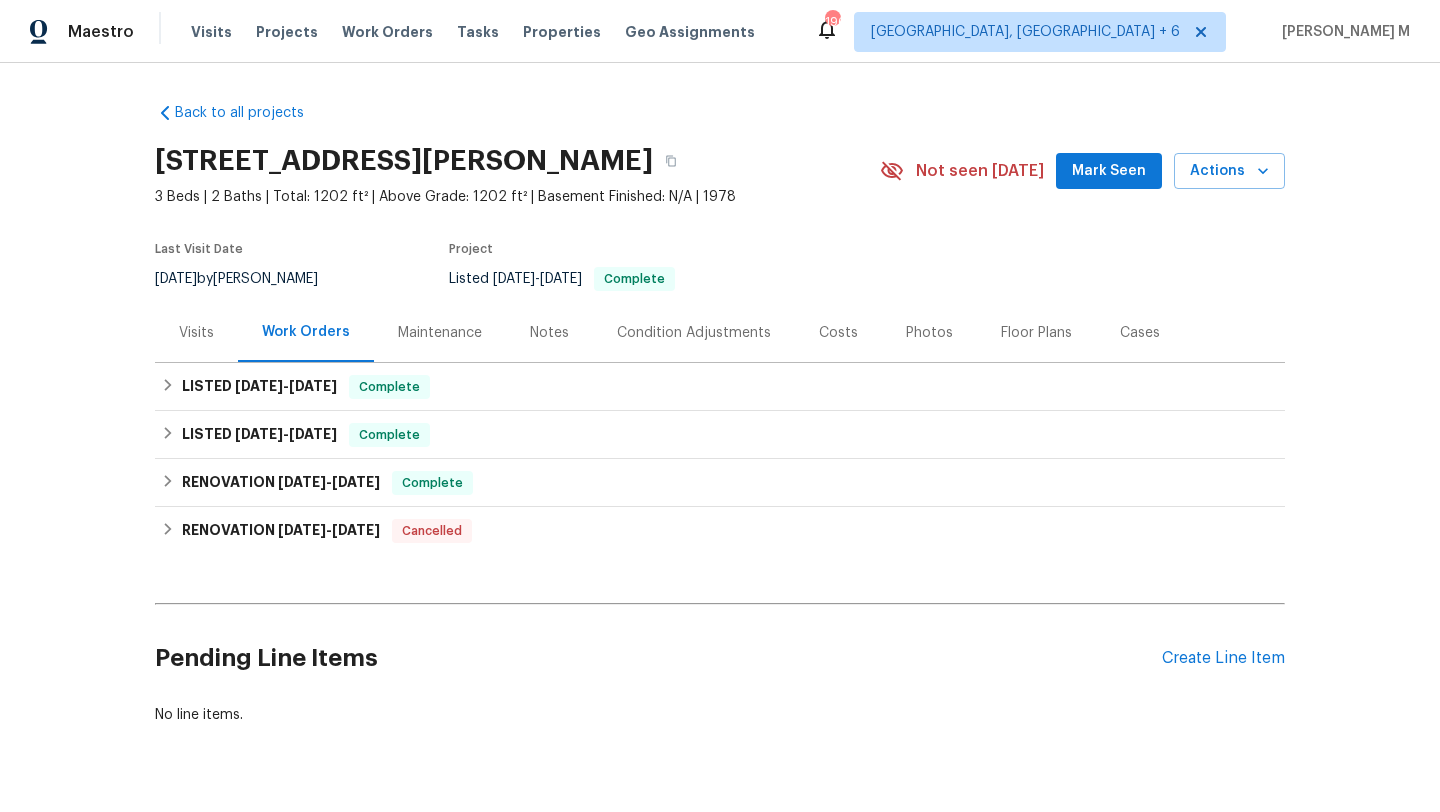 click on "Visits" at bounding box center [196, 333] 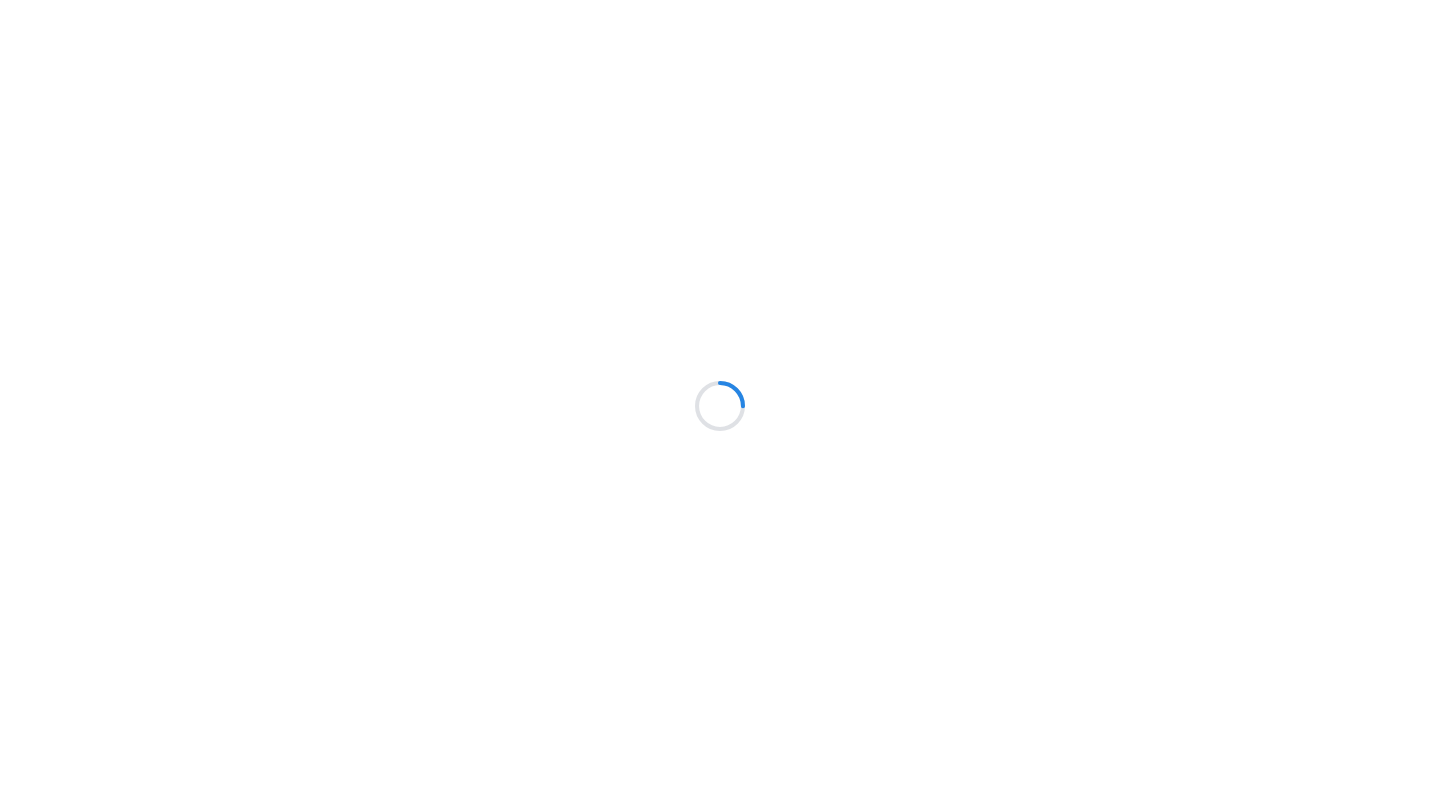 scroll, scrollTop: 0, scrollLeft: 0, axis: both 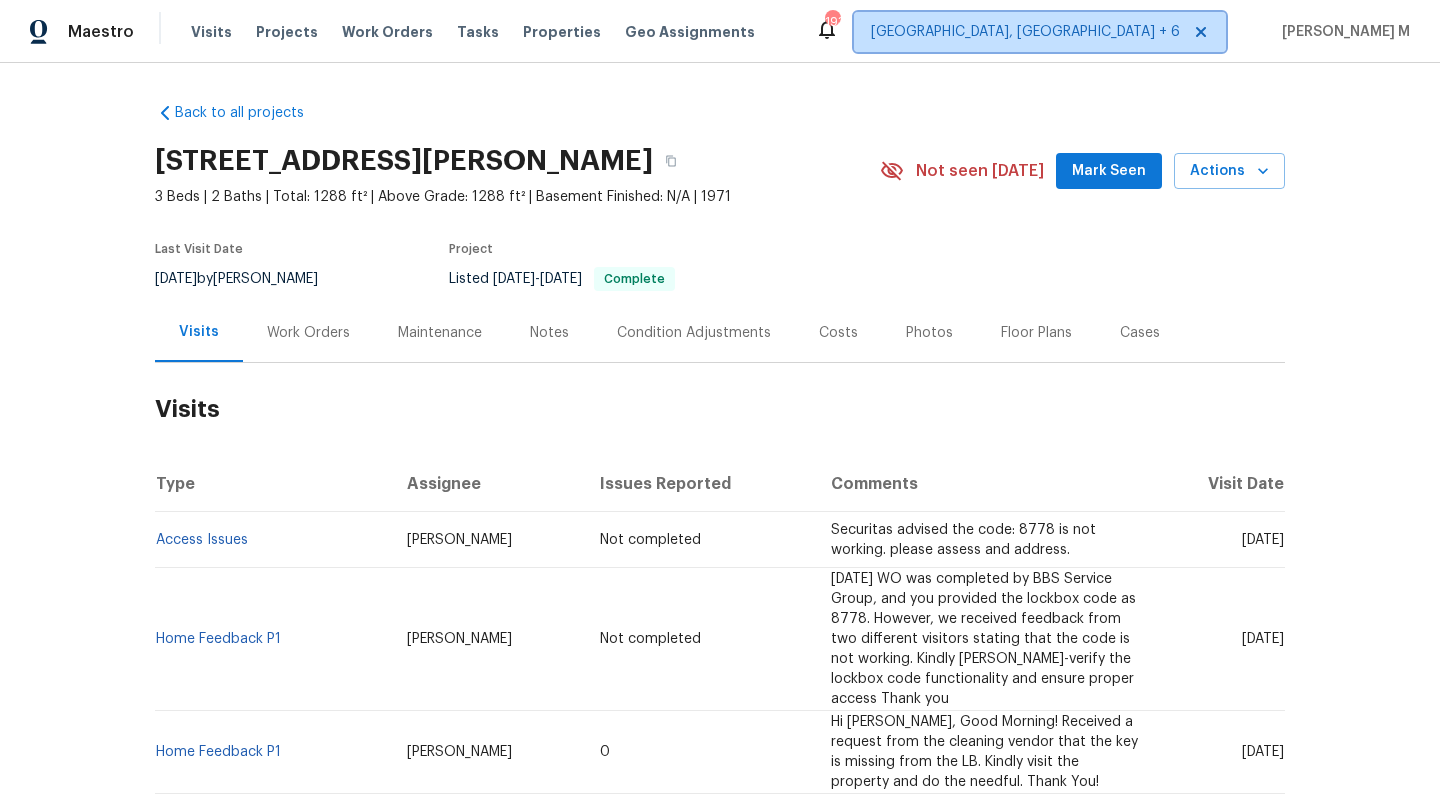 click on "[GEOGRAPHIC_DATA], [GEOGRAPHIC_DATA] + 6" at bounding box center [1040, 32] 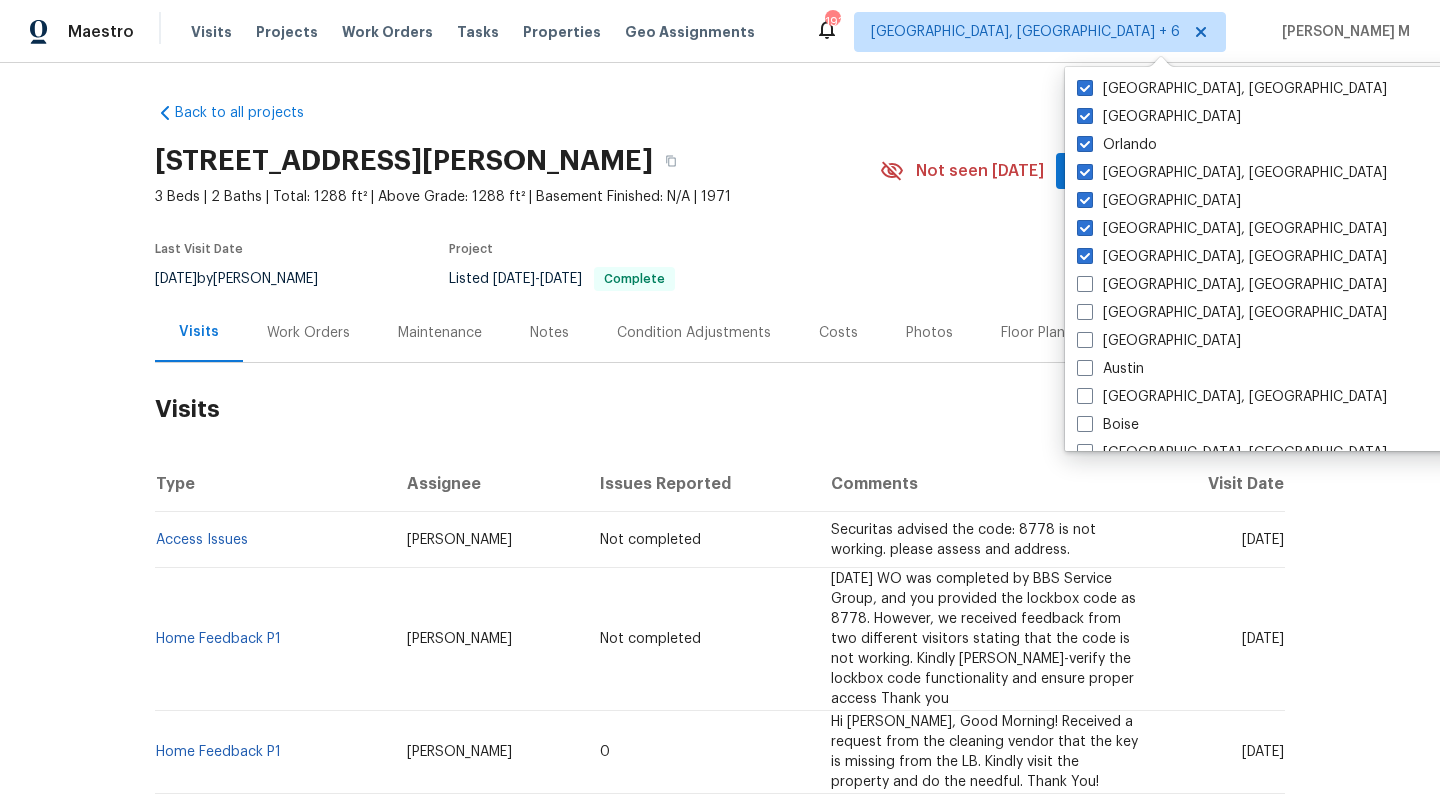 scroll, scrollTop: 1340, scrollLeft: 0, axis: vertical 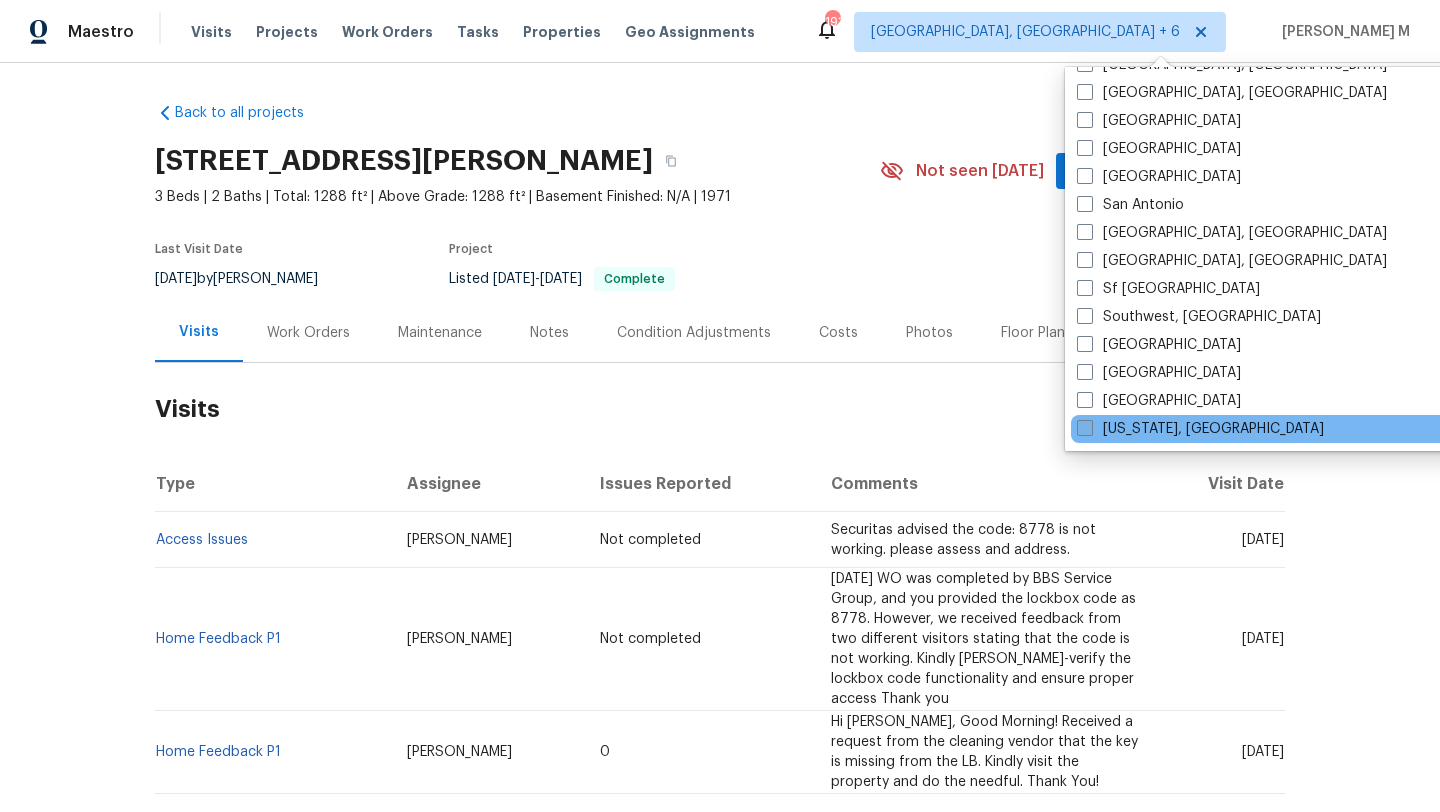 click at bounding box center (1085, 428) 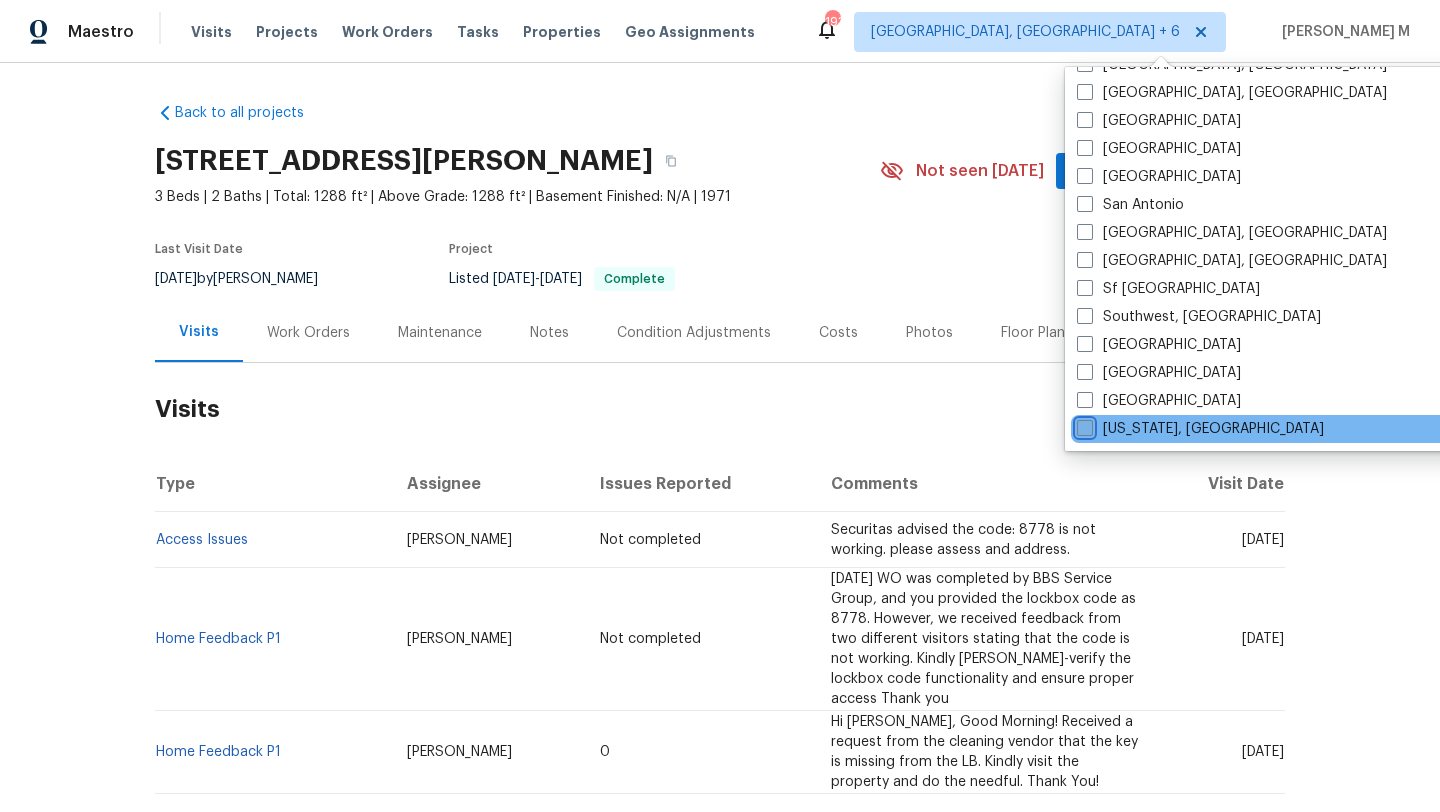 click on "[US_STATE], [GEOGRAPHIC_DATA]" at bounding box center [1083, 425] 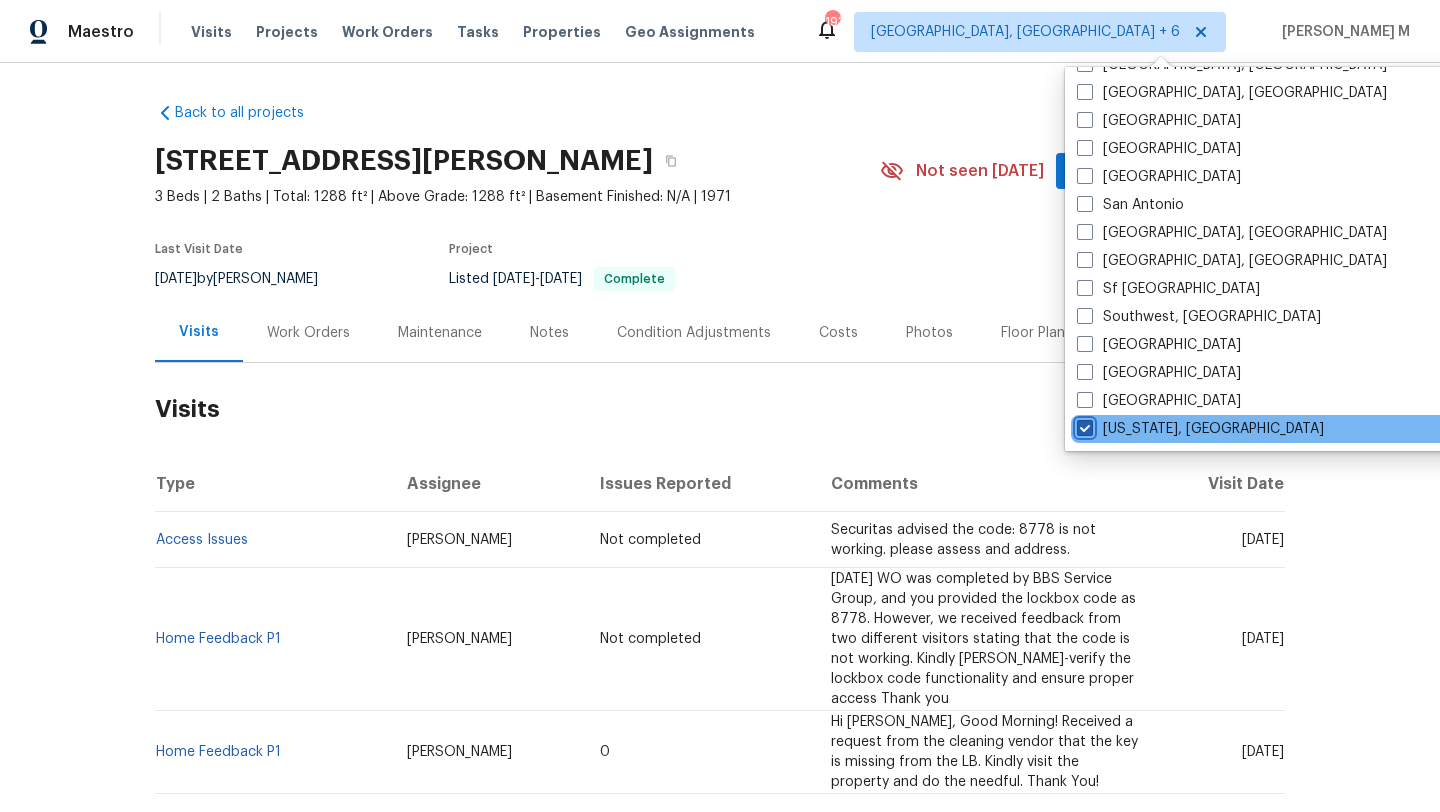 checkbox on "true" 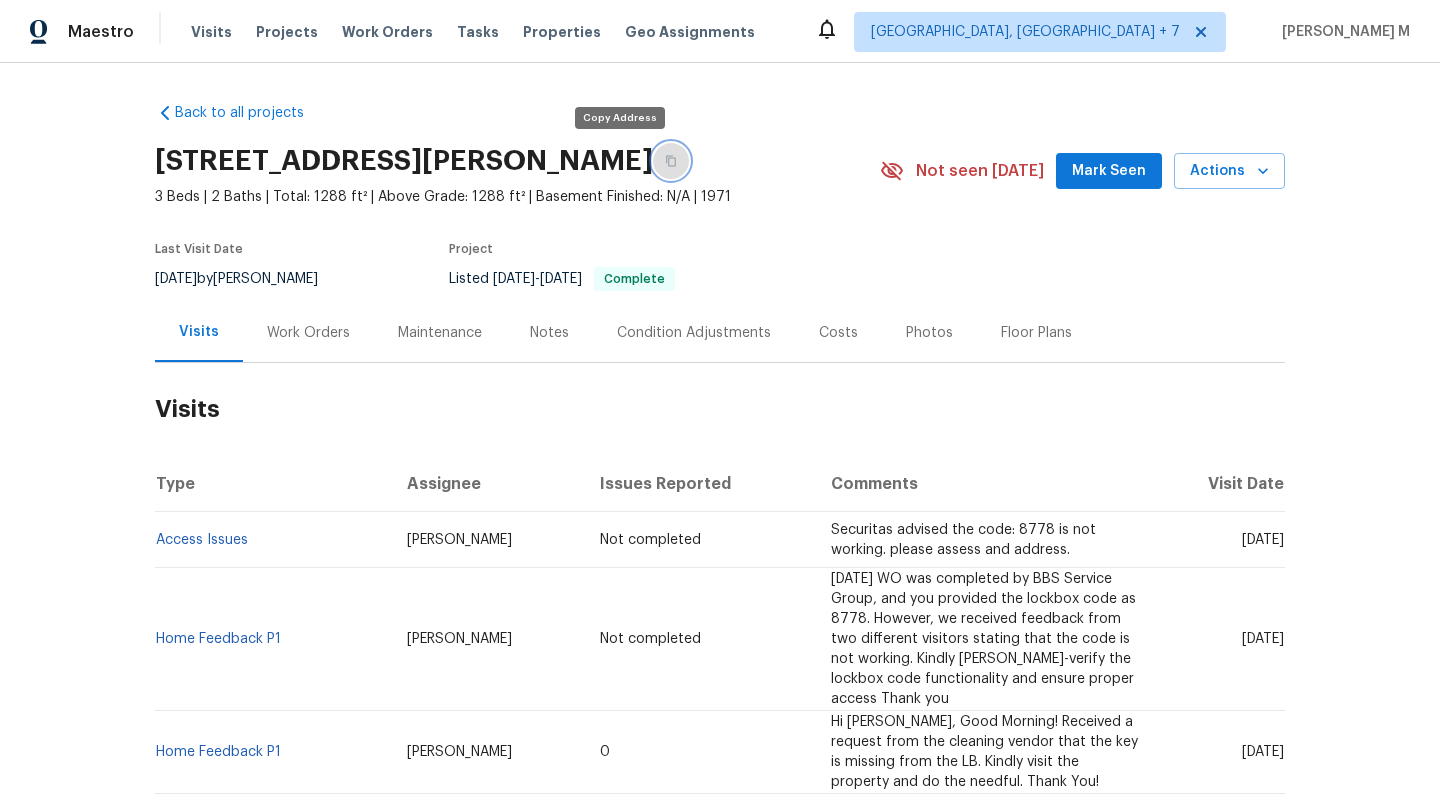 click 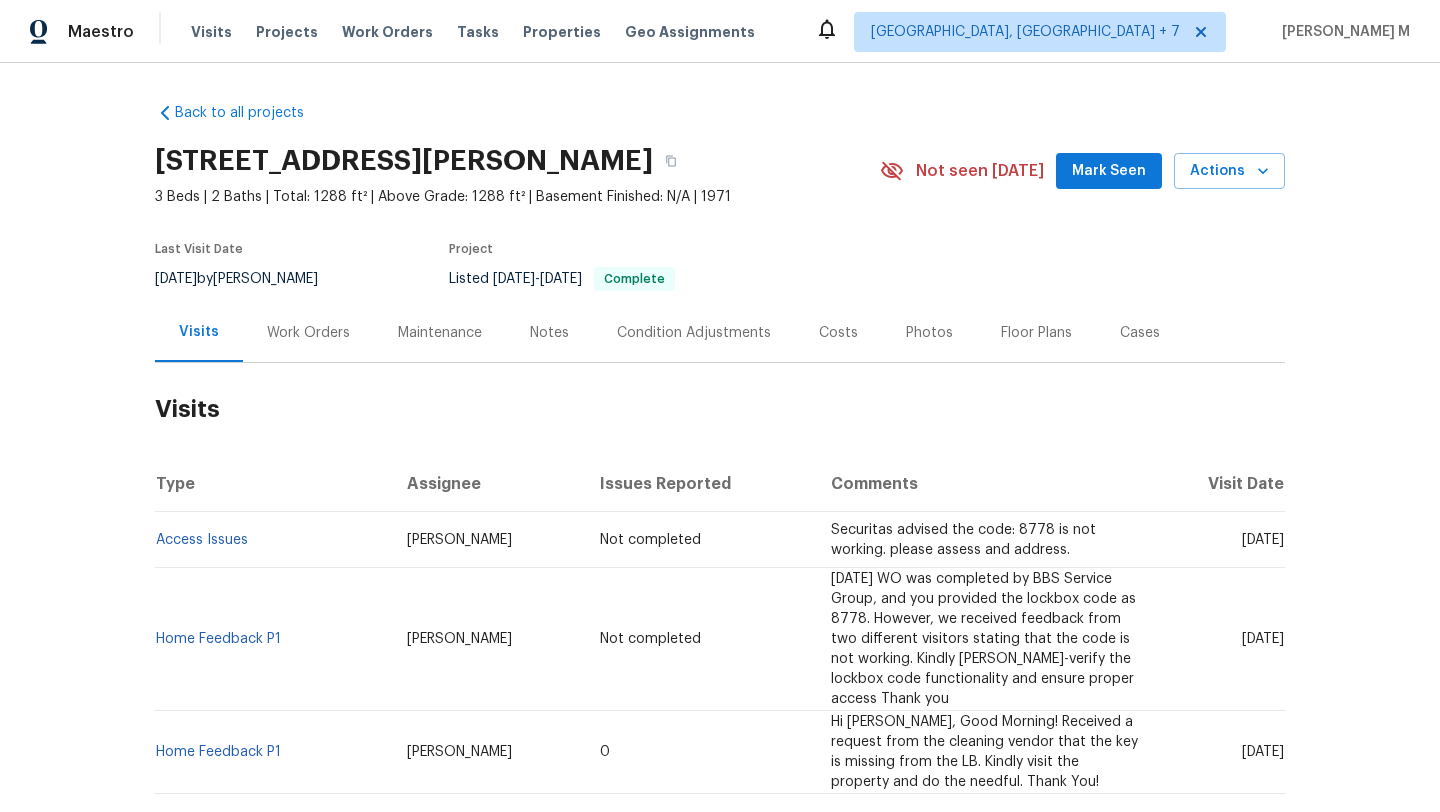 click on "Visits Projects Work Orders Tasks Properties Geo Assignments" at bounding box center (485, 32) 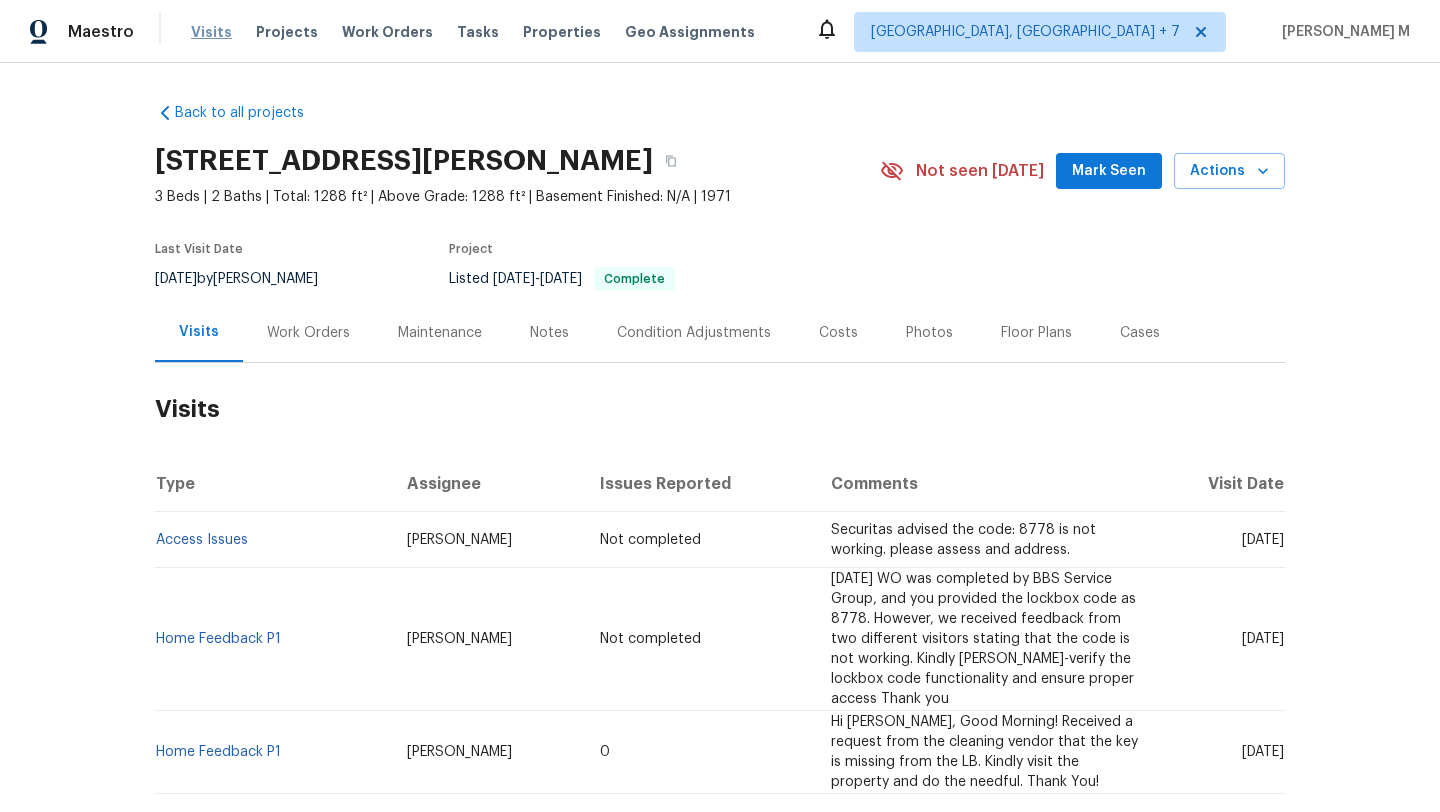 click on "Visits" at bounding box center (211, 32) 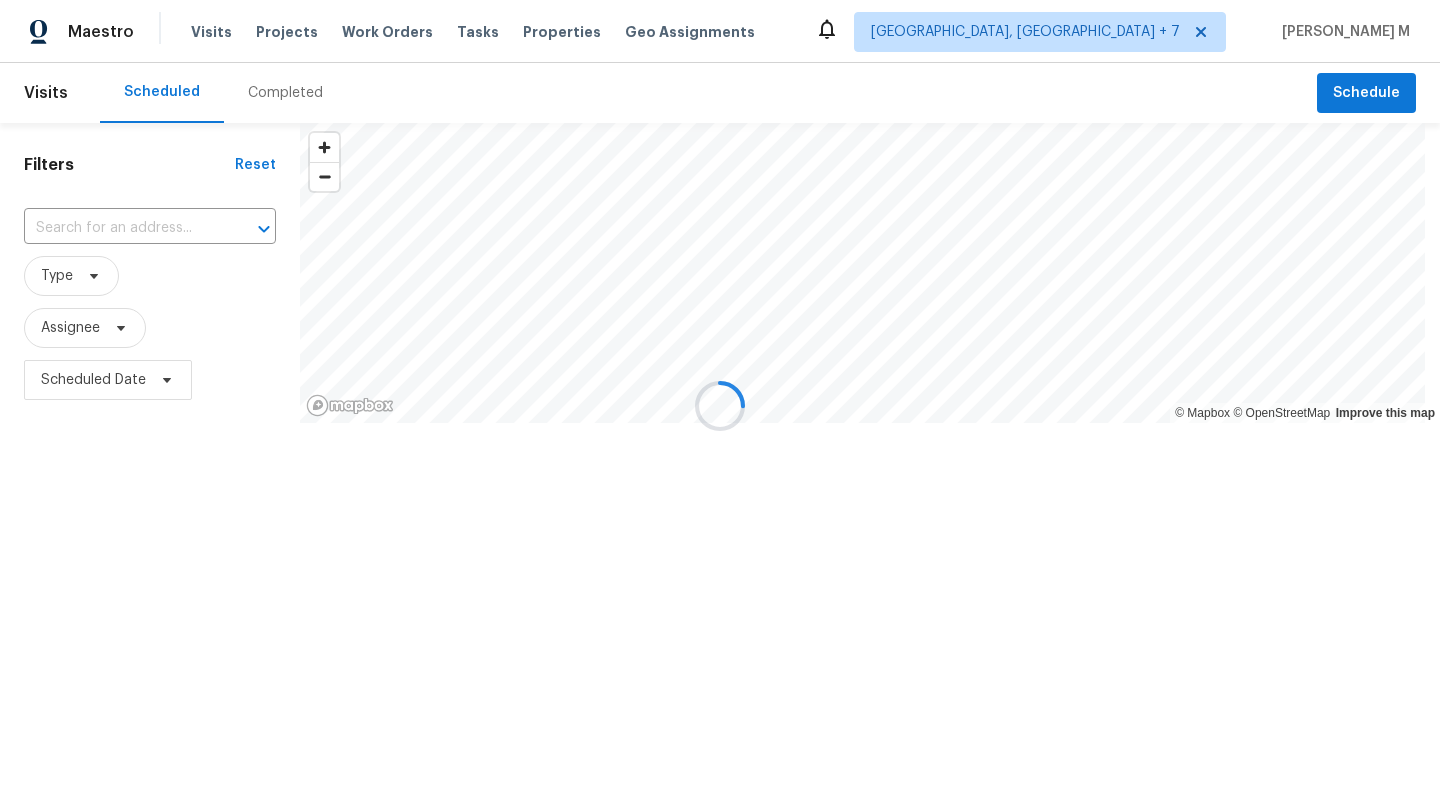 click at bounding box center [720, 406] 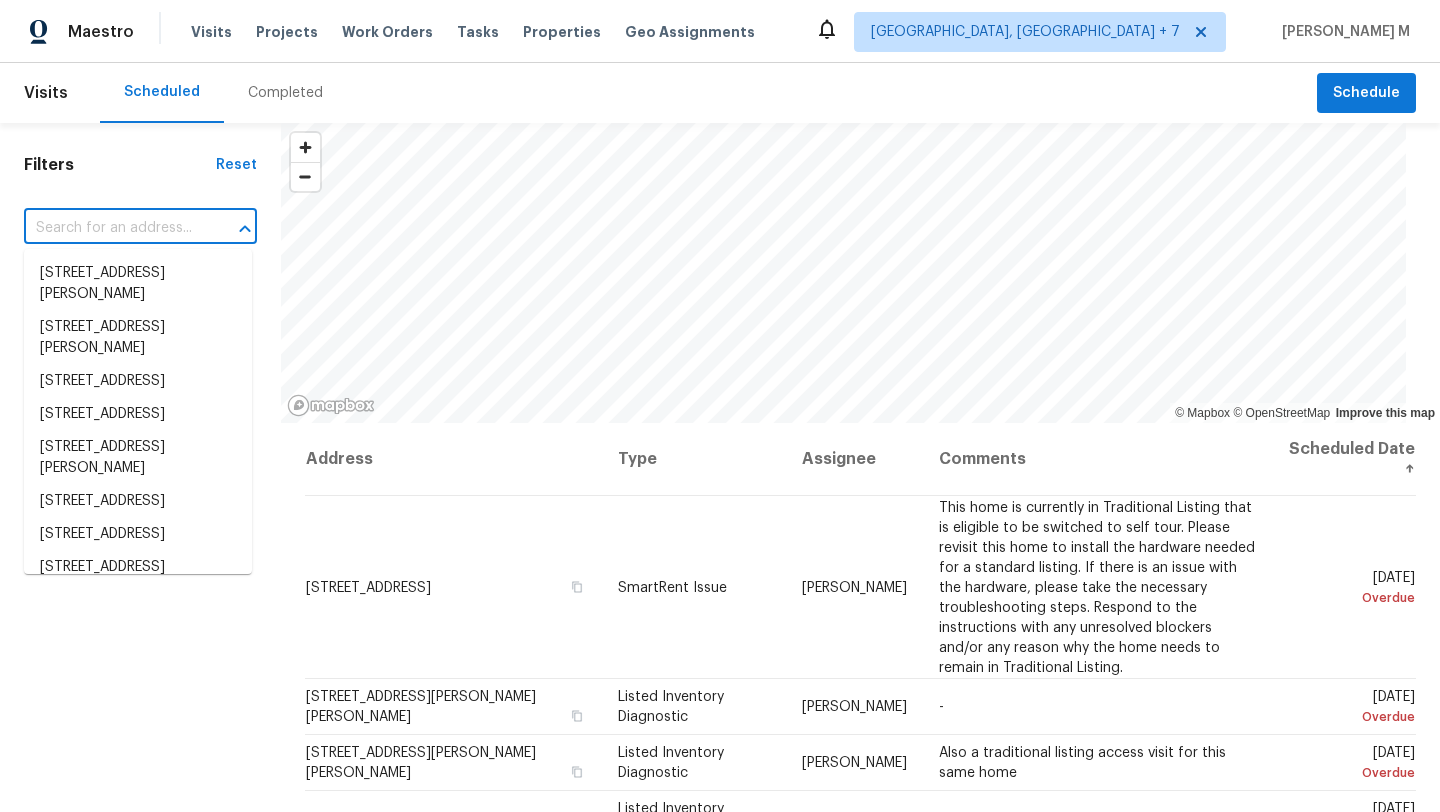 click at bounding box center (112, 228) 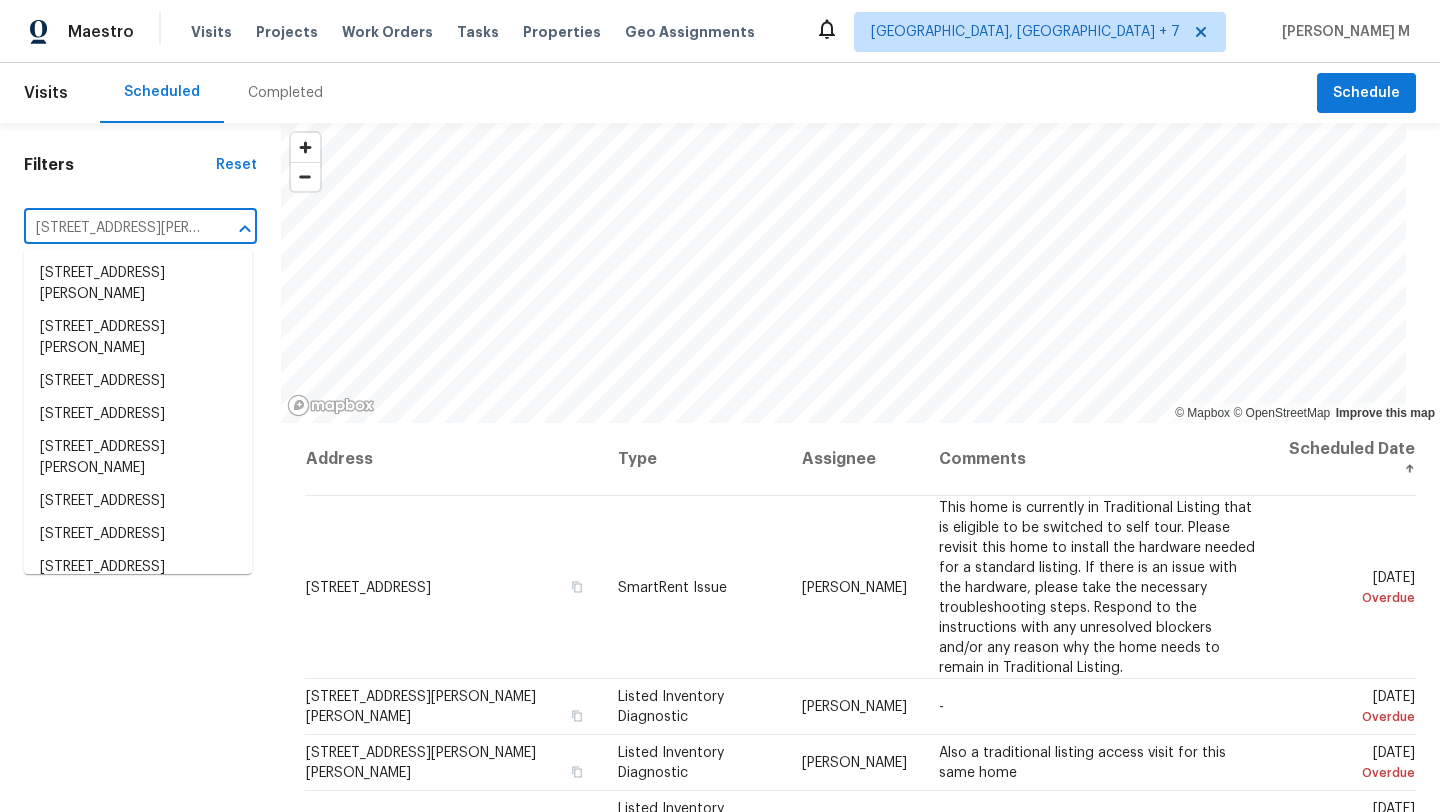 scroll, scrollTop: 0, scrollLeft: 58, axis: horizontal 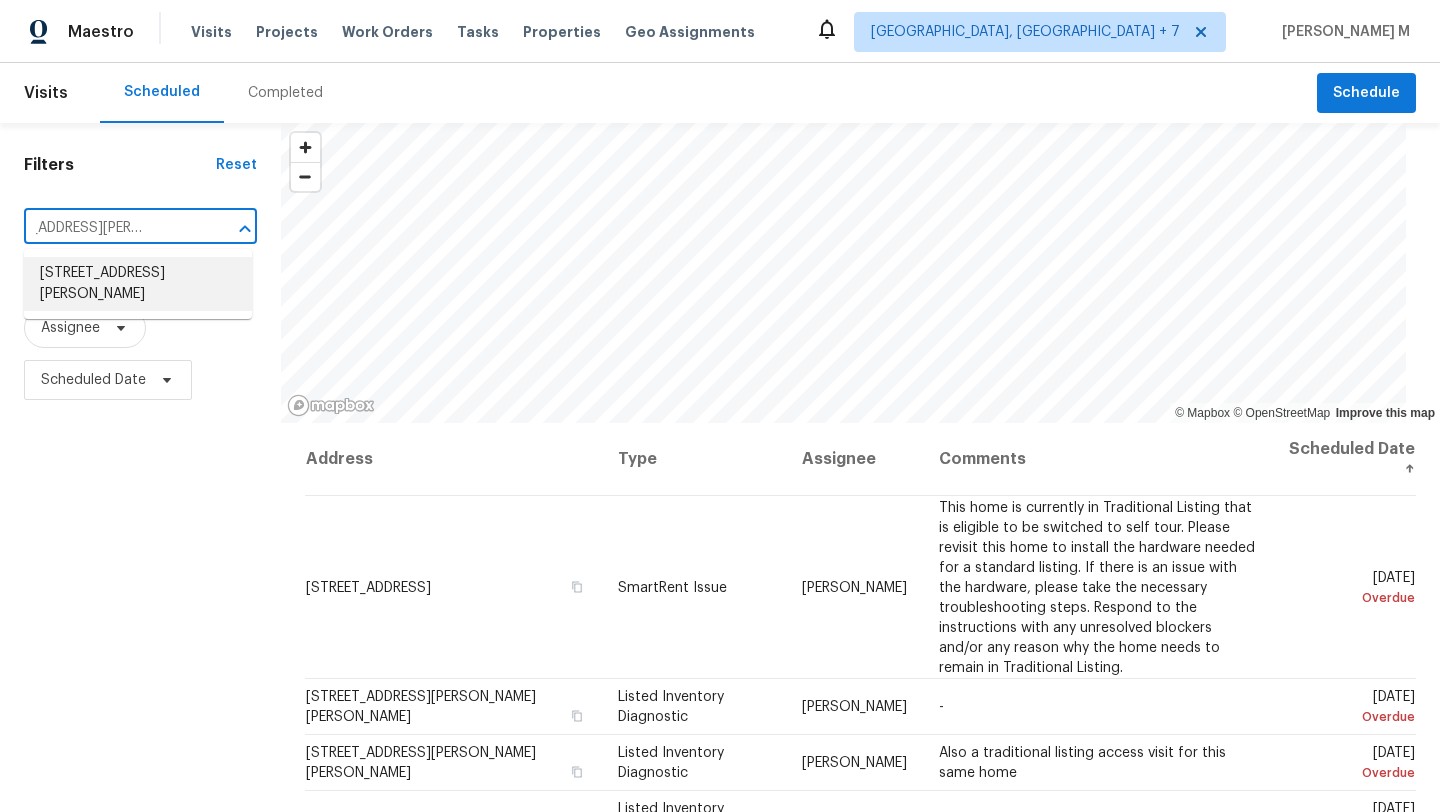 click on "[STREET_ADDRESS][PERSON_NAME]" at bounding box center (138, 284) 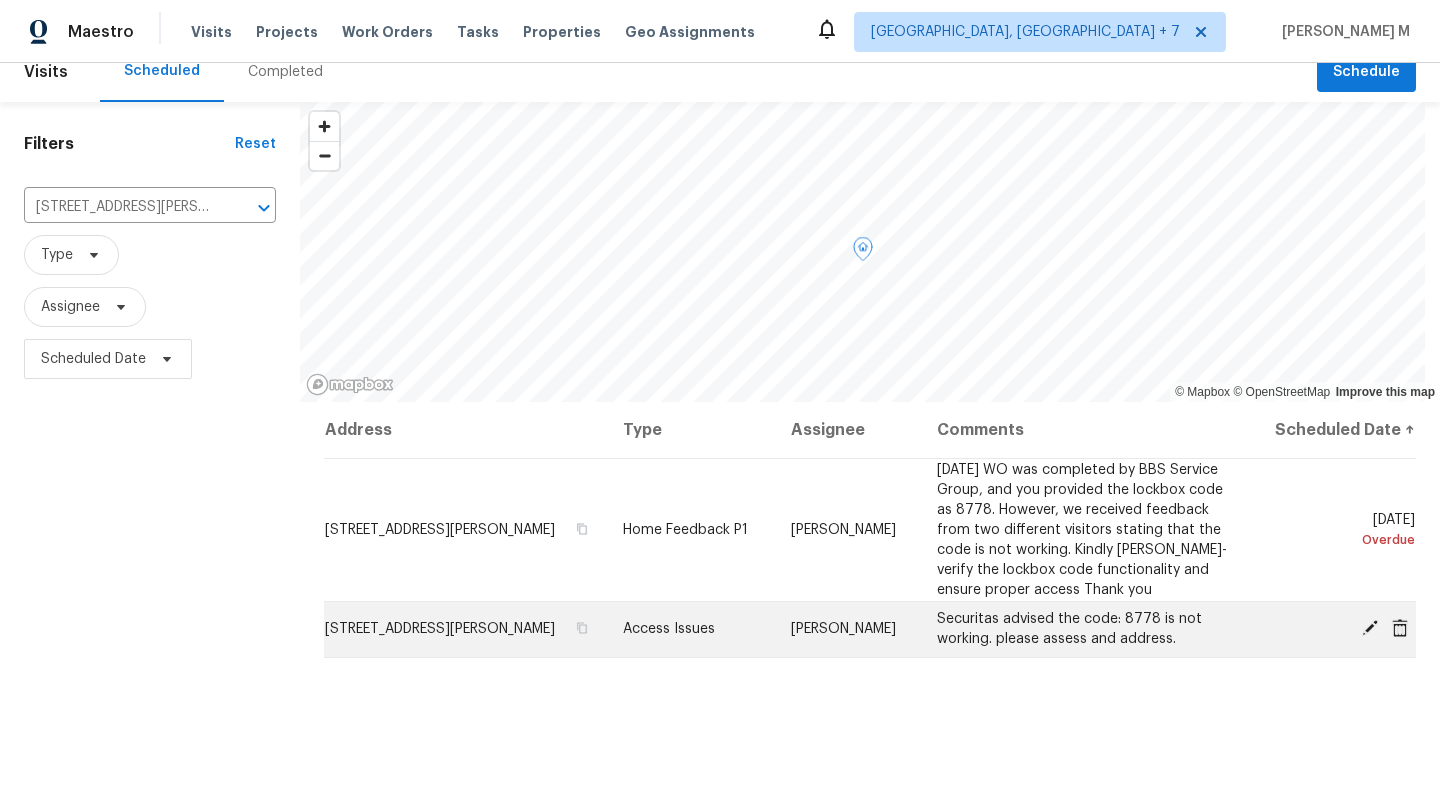 scroll, scrollTop: 23, scrollLeft: 0, axis: vertical 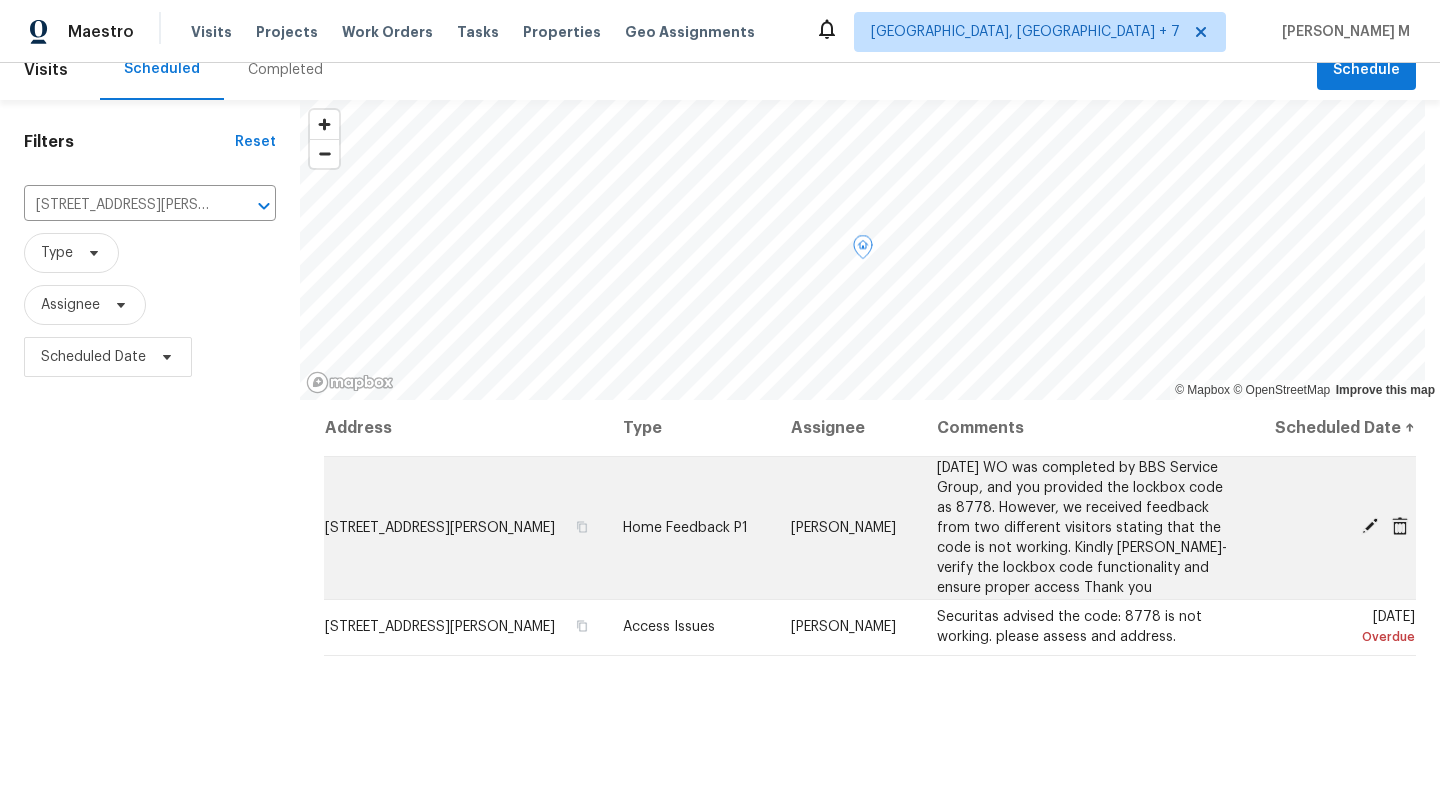 click 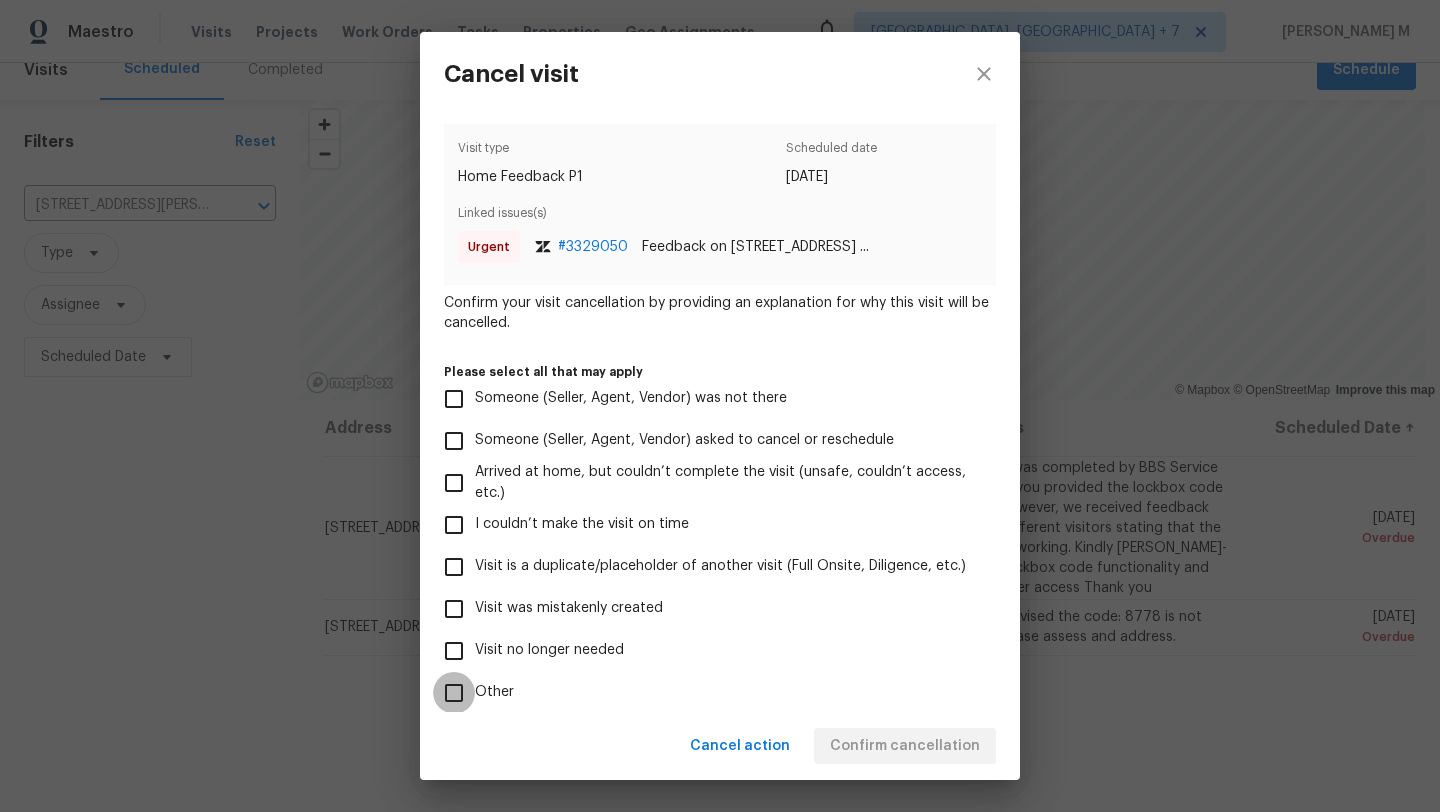 click on "Other" at bounding box center [454, 693] 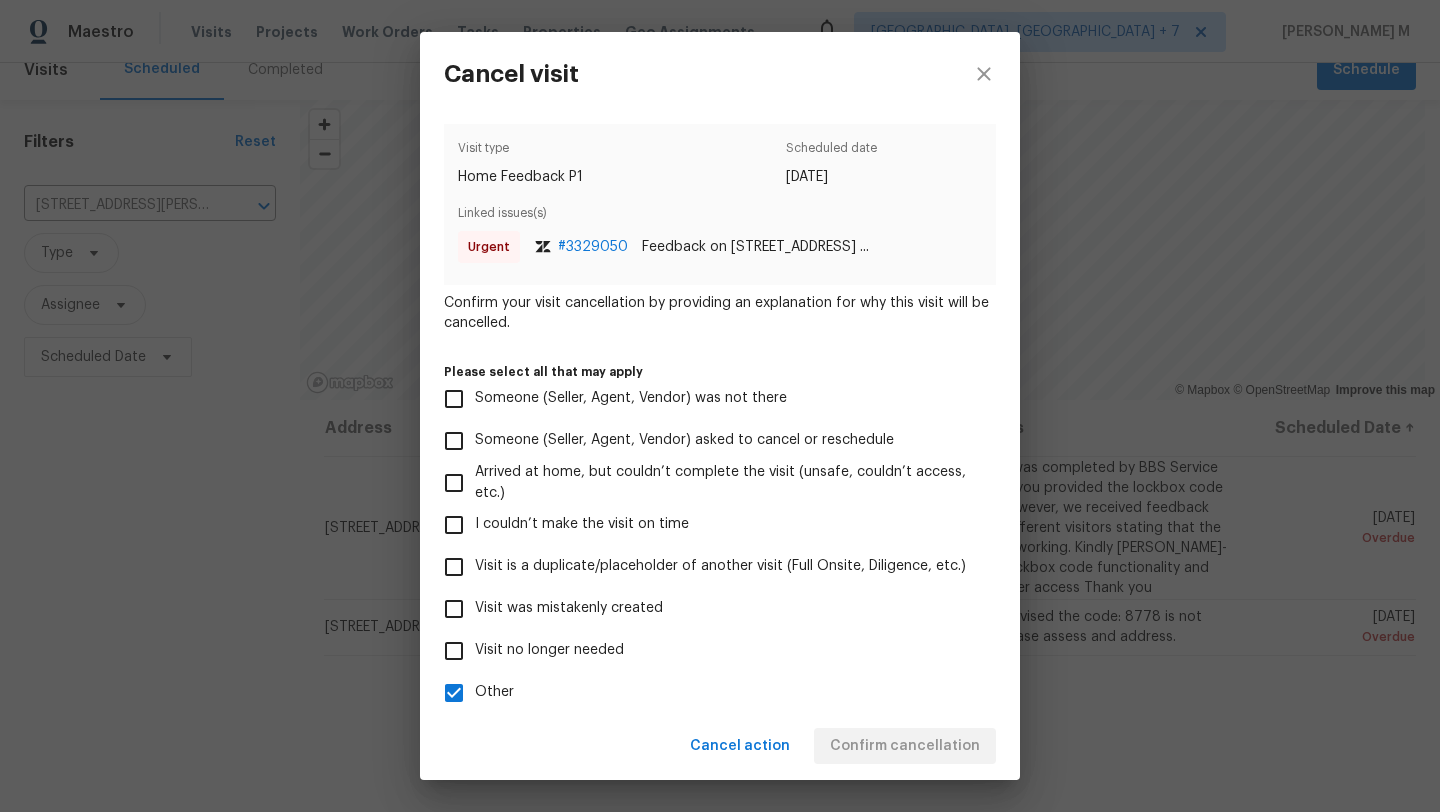 scroll, scrollTop: 109, scrollLeft: 0, axis: vertical 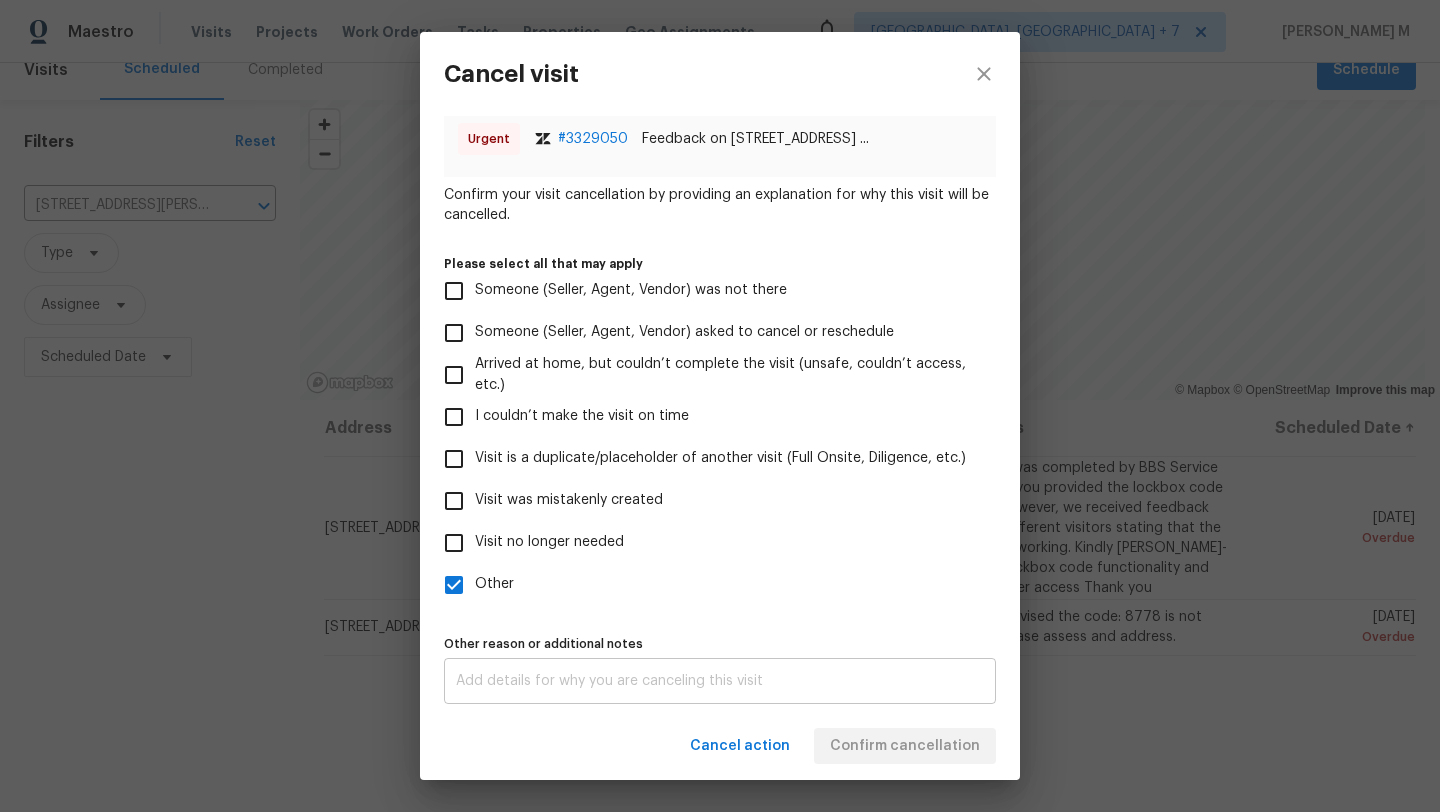 click at bounding box center (720, 681) 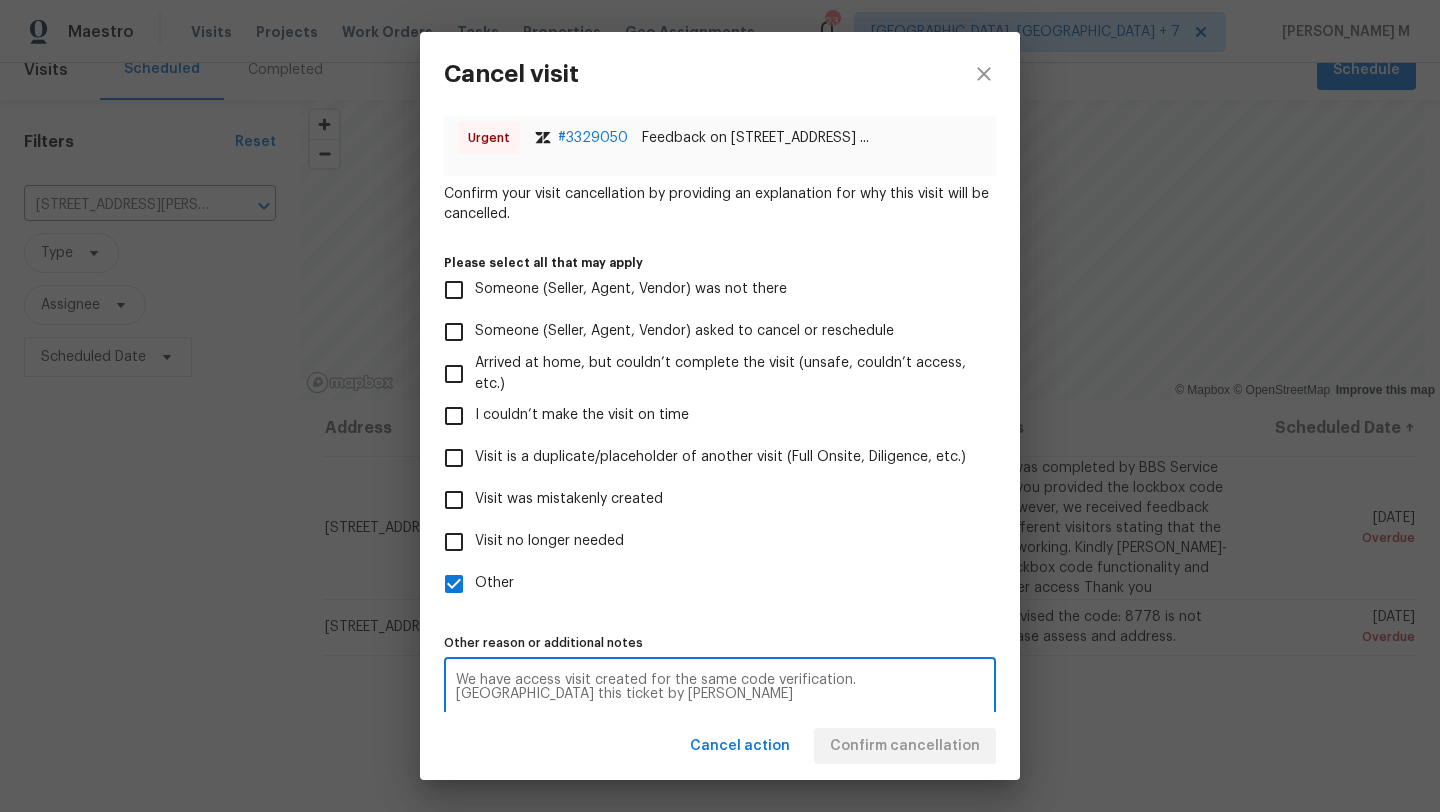 type on "We have access visit created for the same code verification. [GEOGRAPHIC_DATA] this ticket by [PERSON_NAME]" 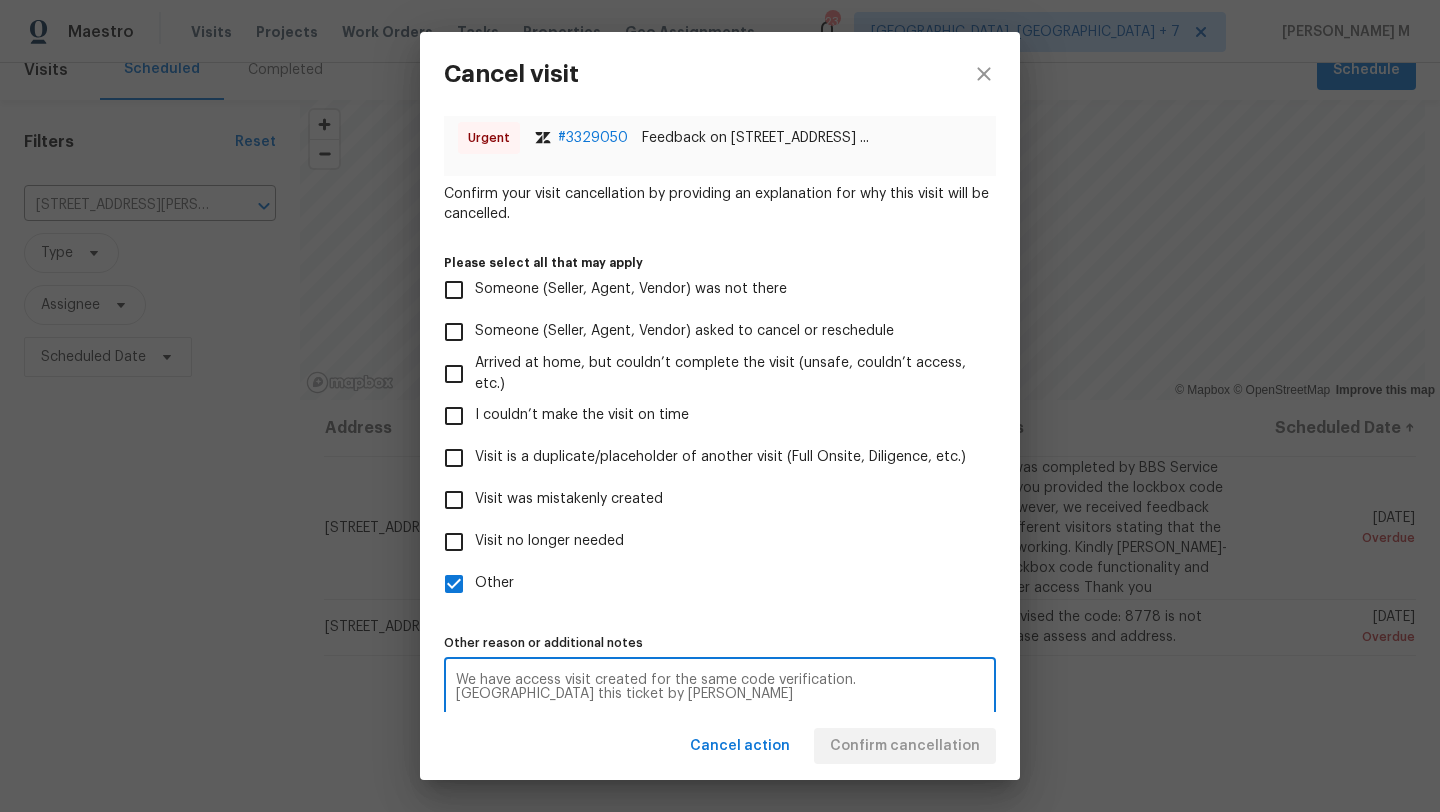 click on "Cancel action Confirm cancellation" at bounding box center [720, 746] 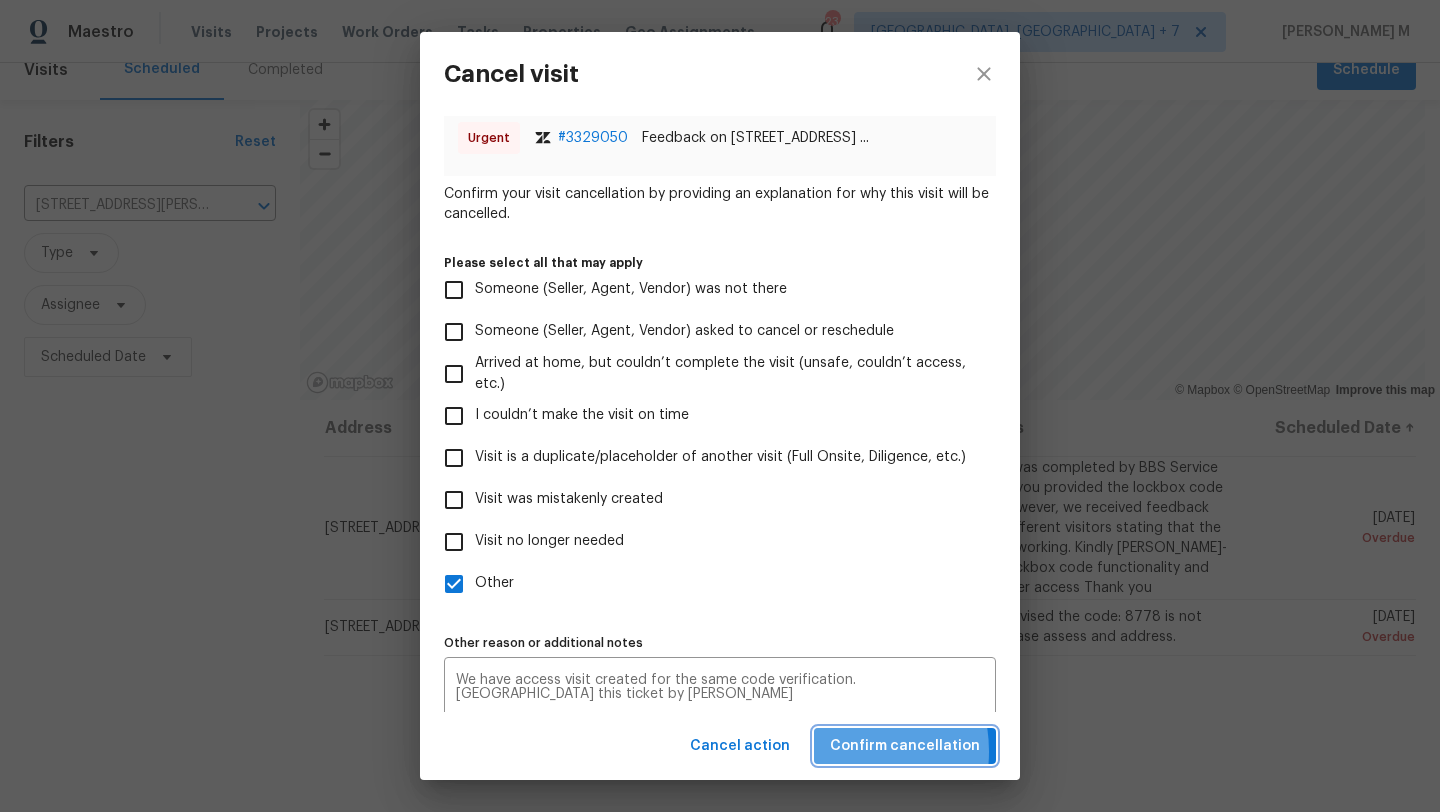 click on "Confirm cancellation" at bounding box center (905, 746) 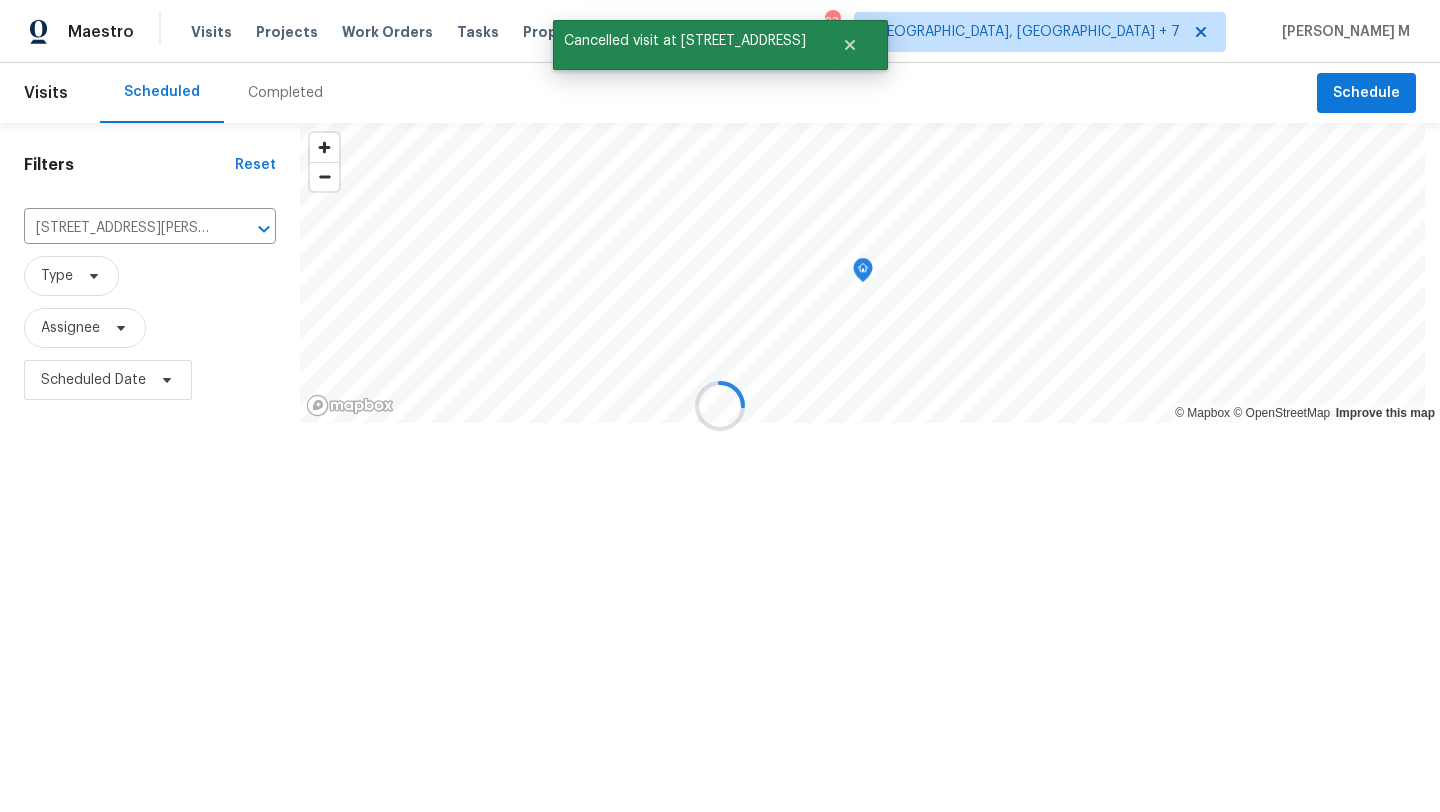 scroll, scrollTop: 0, scrollLeft: 0, axis: both 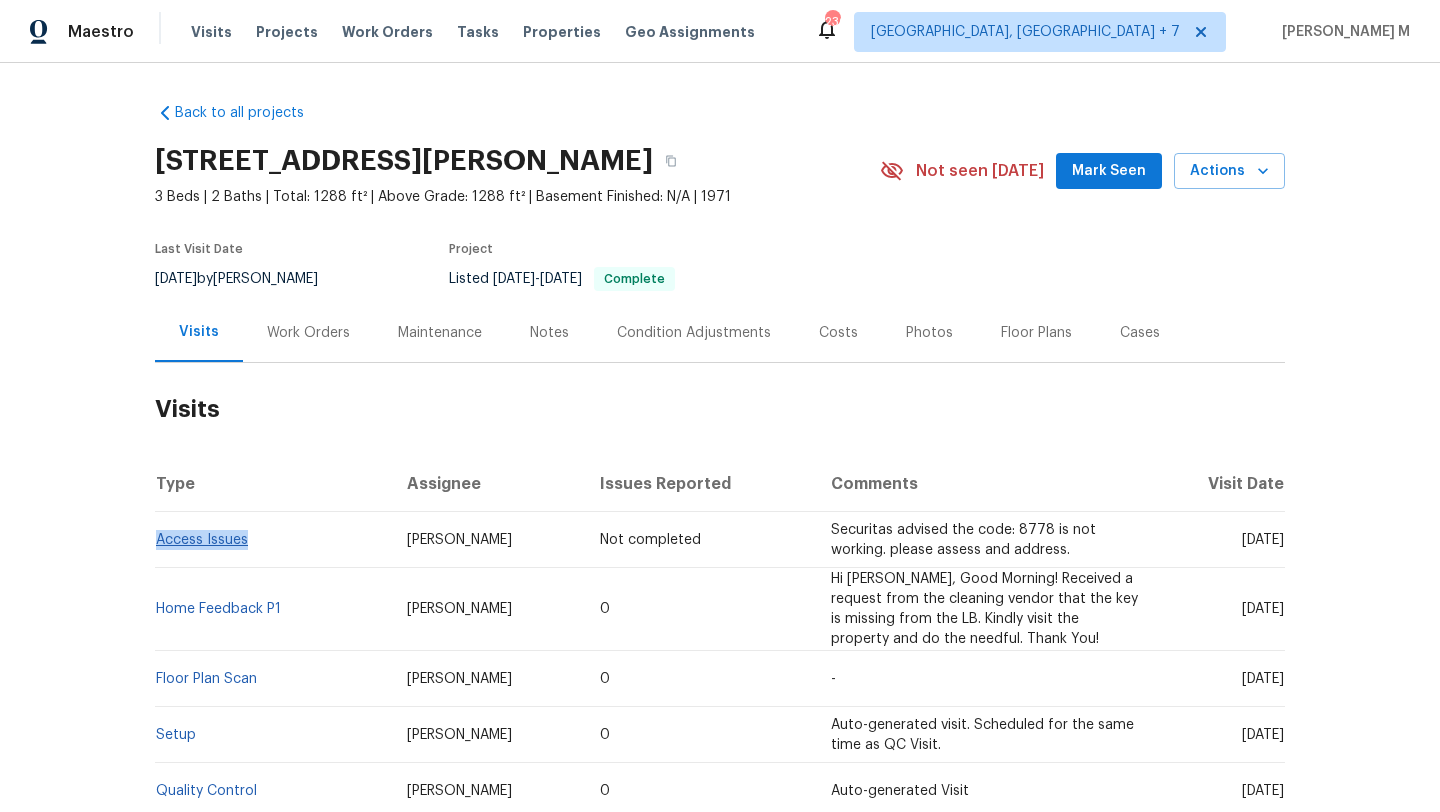 drag, startPoint x: 258, startPoint y: 541, endPoint x: 153, endPoint y: 542, distance: 105.00476 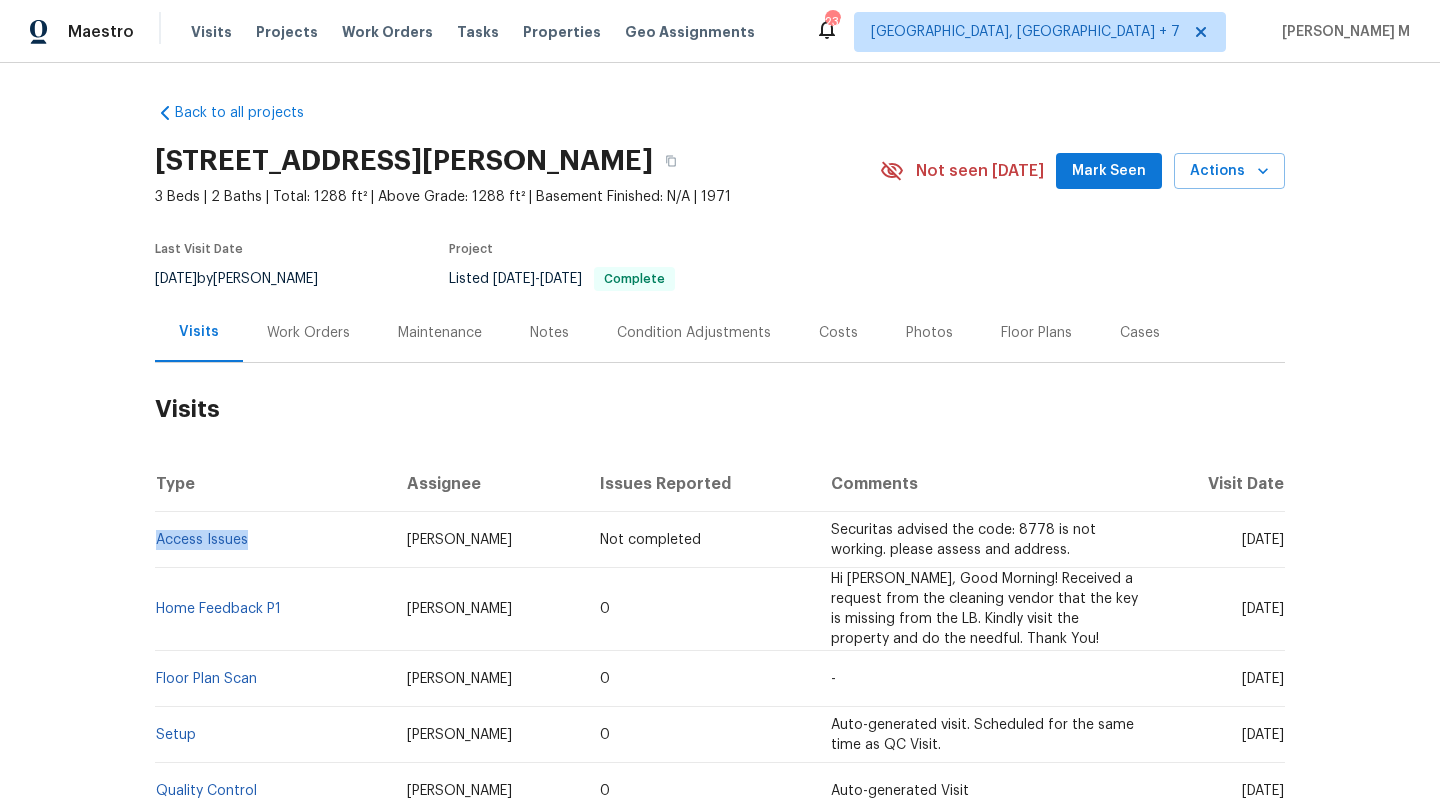 copy on "Access Issues" 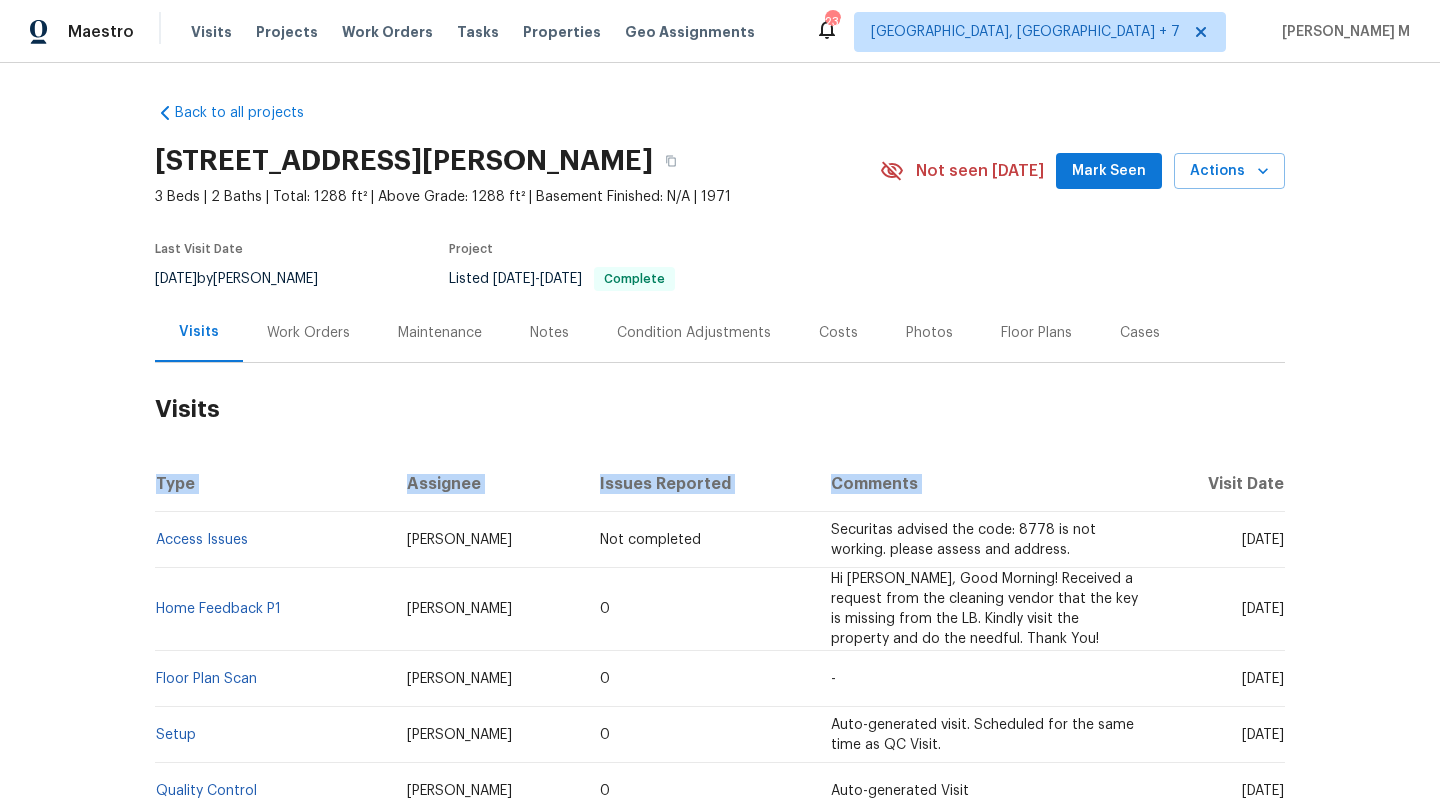 drag, startPoint x: 1210, startPoint y: 484, endPoint x: 1296, endPoint y: 481, distance: 86.05231 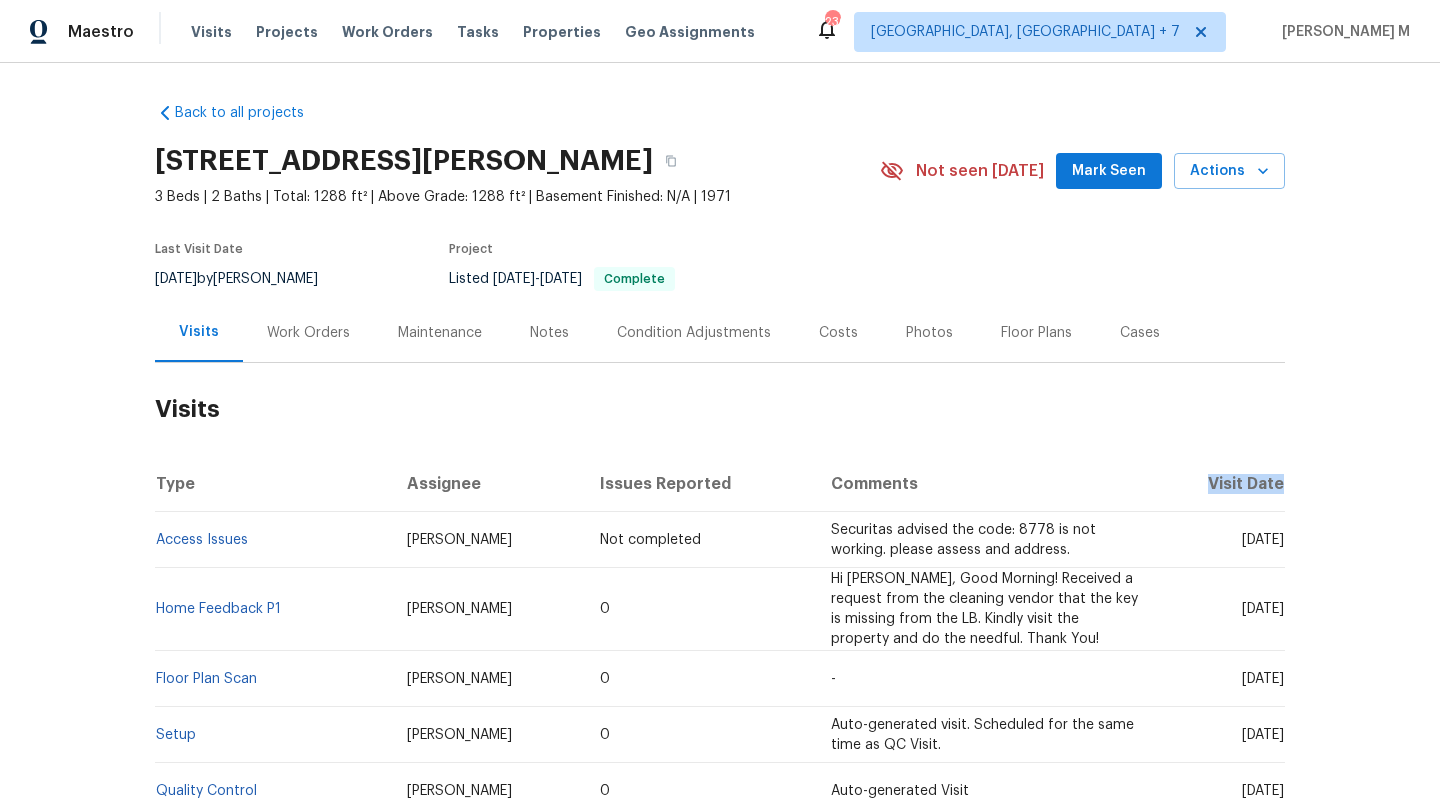 drag, startPoint x: 1207, startPoint y: 485, endPoint x: 1276, endPoint y: 486, distance: 69.00725 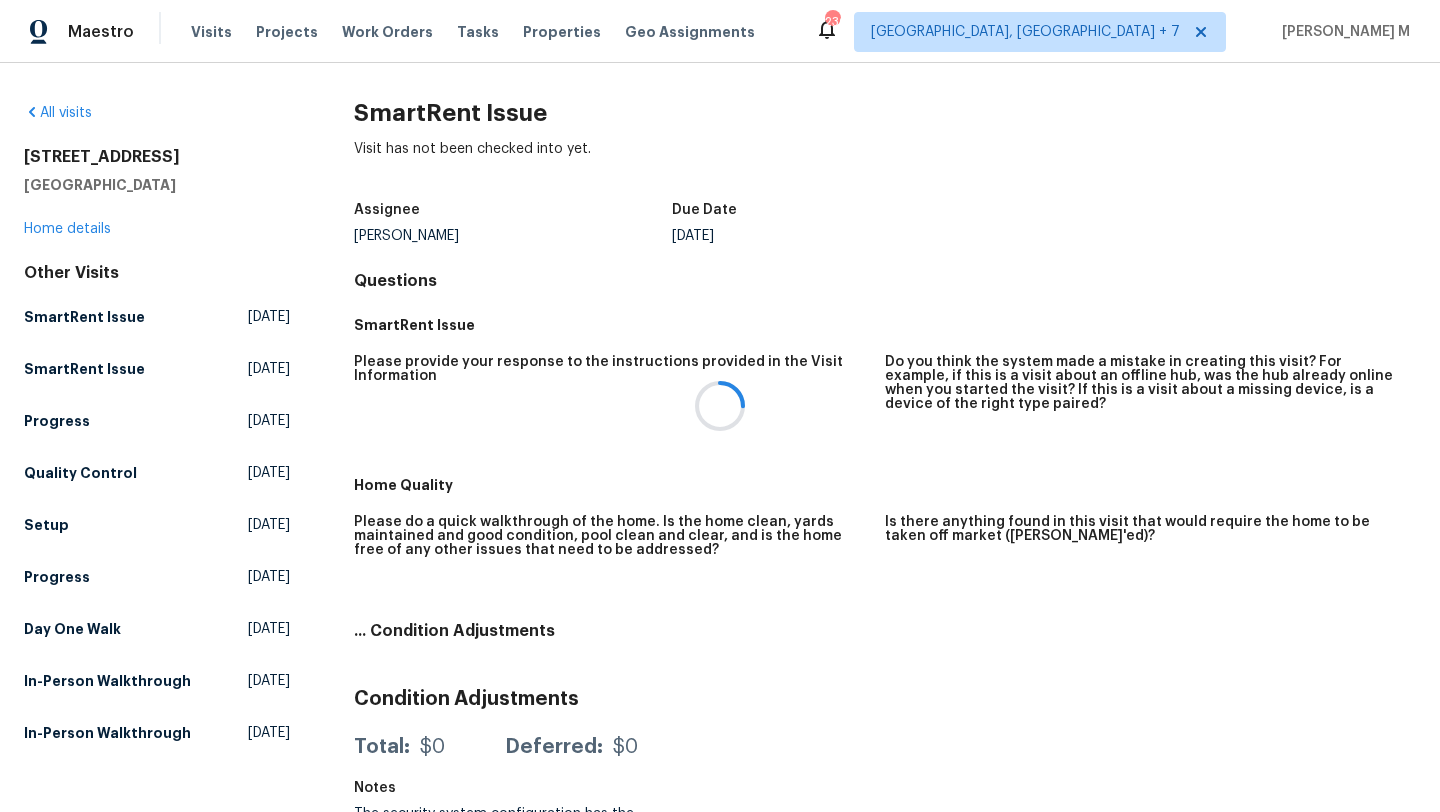 scroll, scrollTop: 0, scrollLeft: 0, axis: both 